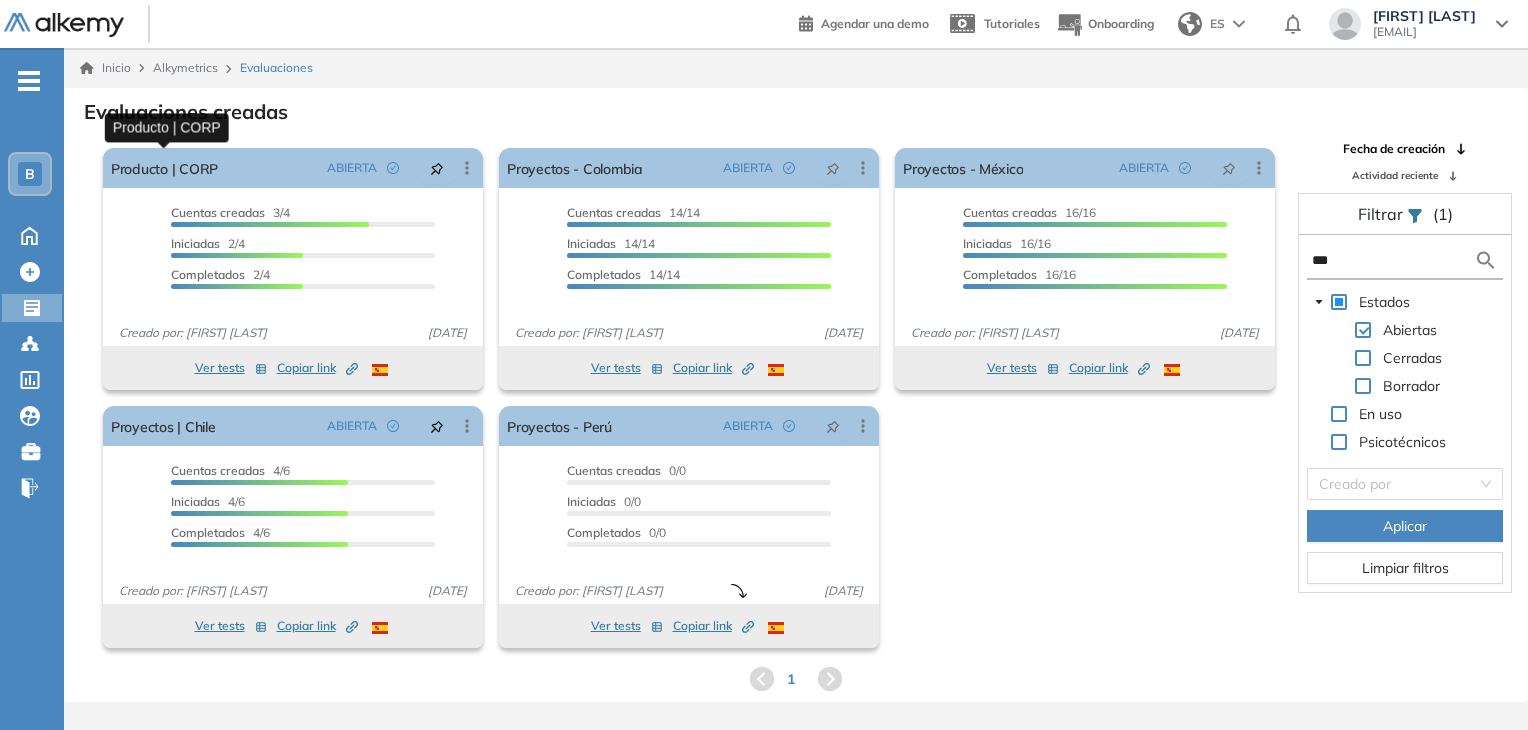 scroll, scrollTop: 48, scrollLeft: 0, axis: vertical 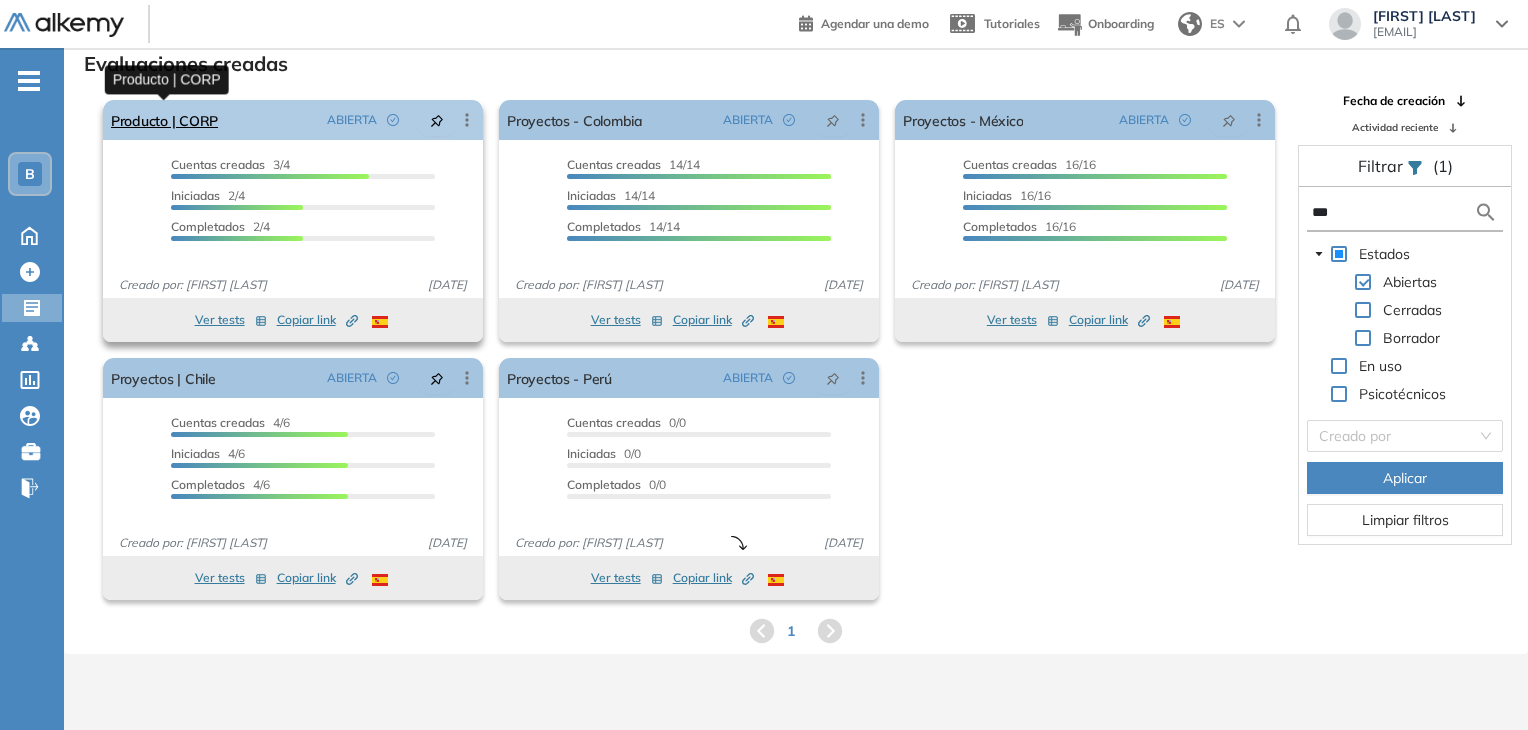 click 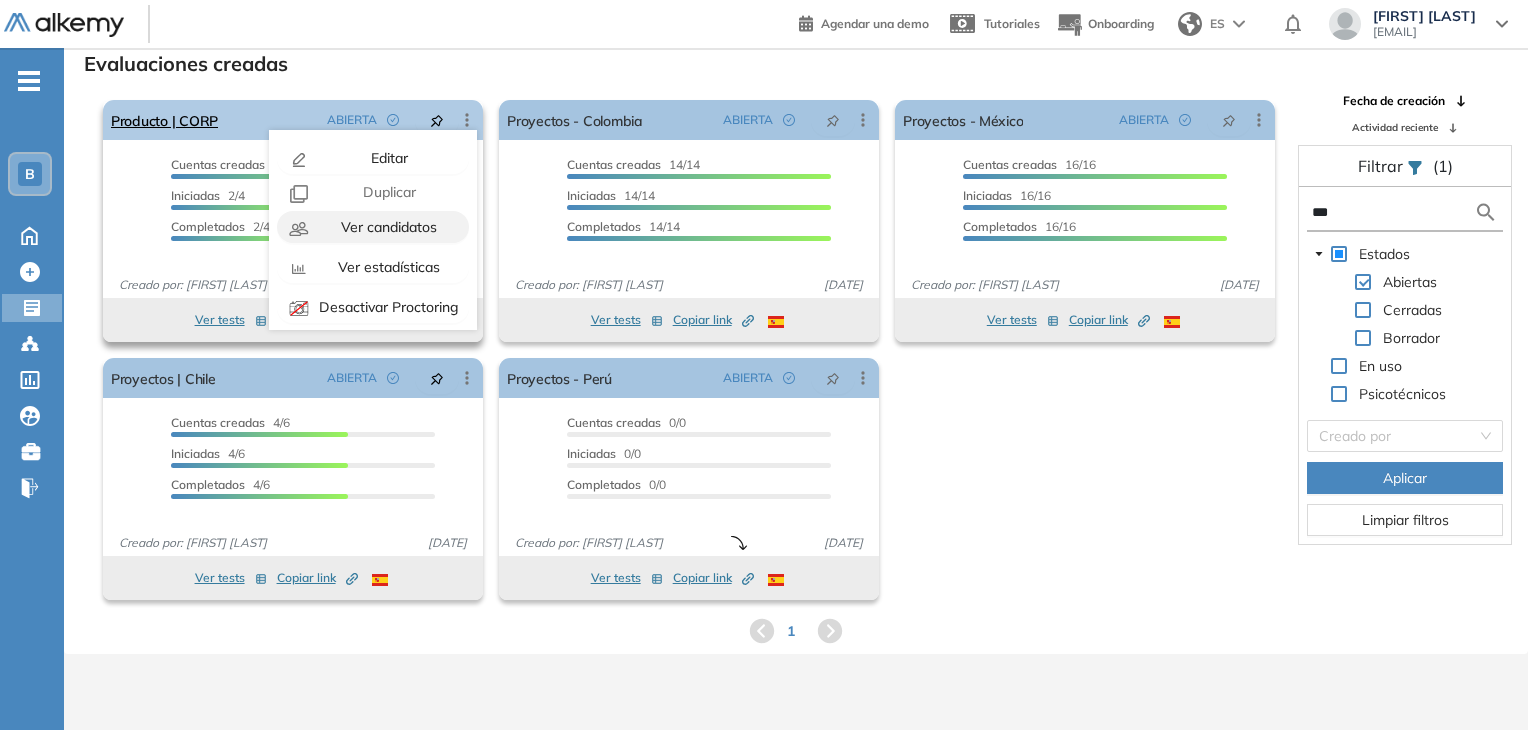 click on "Ver candidatos" at bounding box center [387, 227] 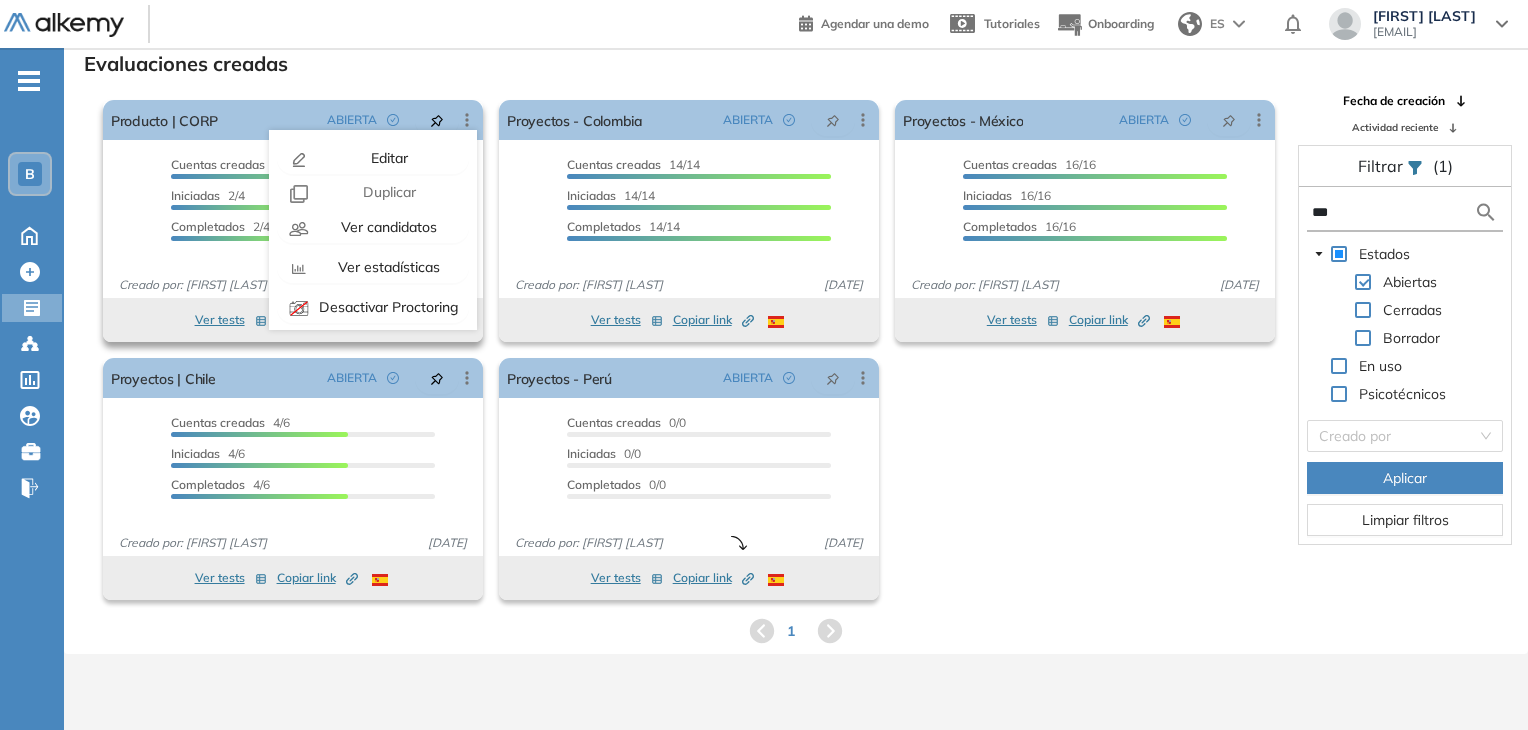 click on "Creado por:  [FIRST] [LAST]" at bounding box center [193, 285] 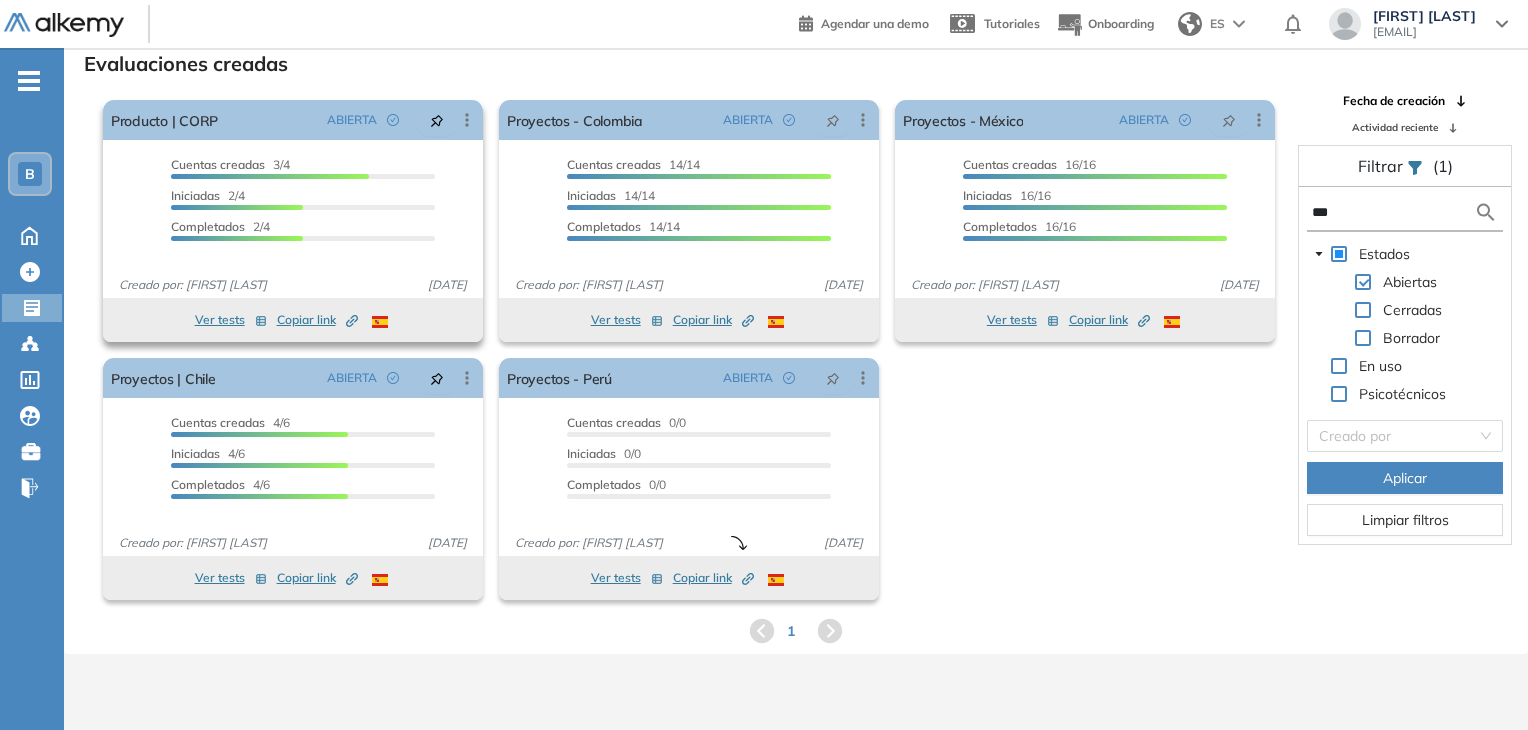 click on "Ver tests" at bounding box center [231, 320] 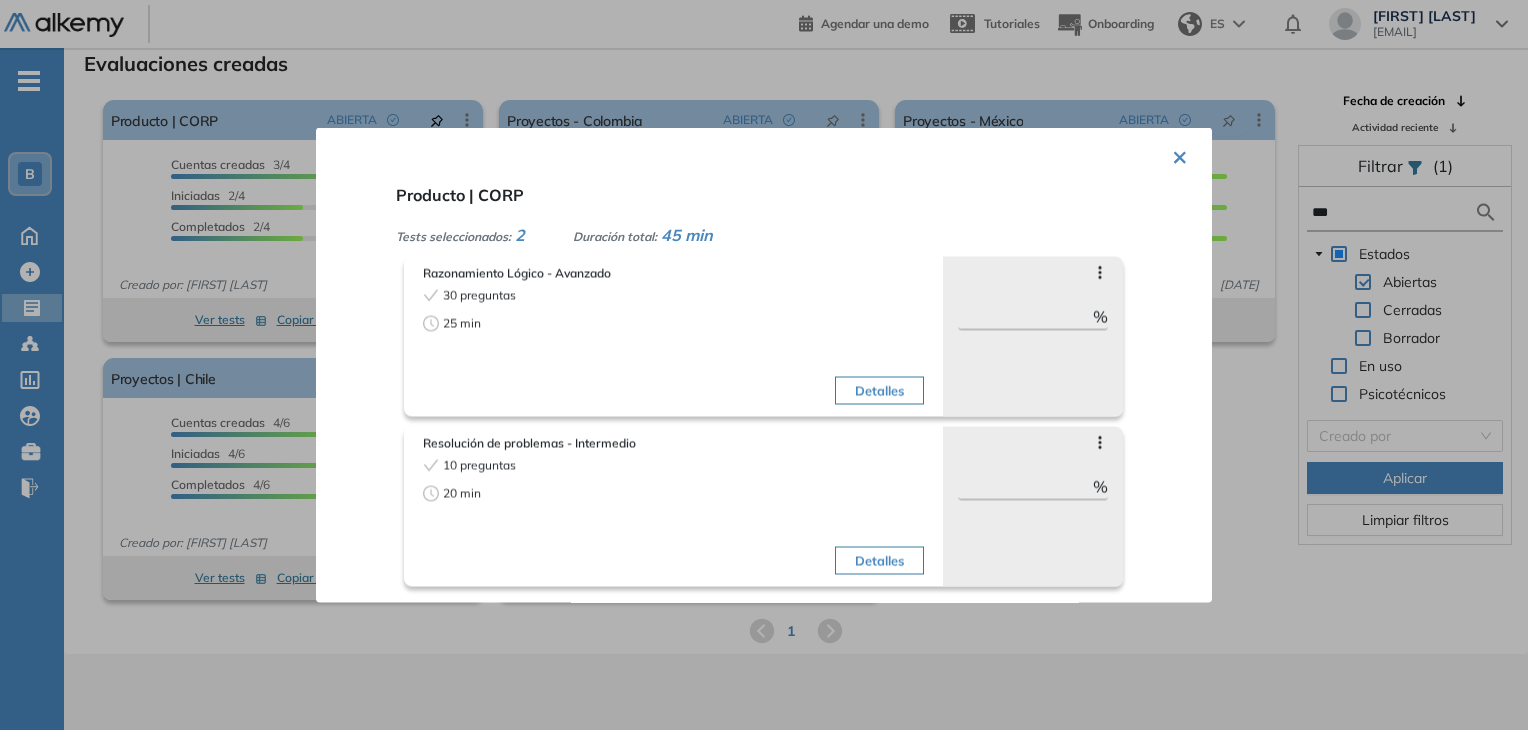 click on "×" at bounding box center (1180, 155) 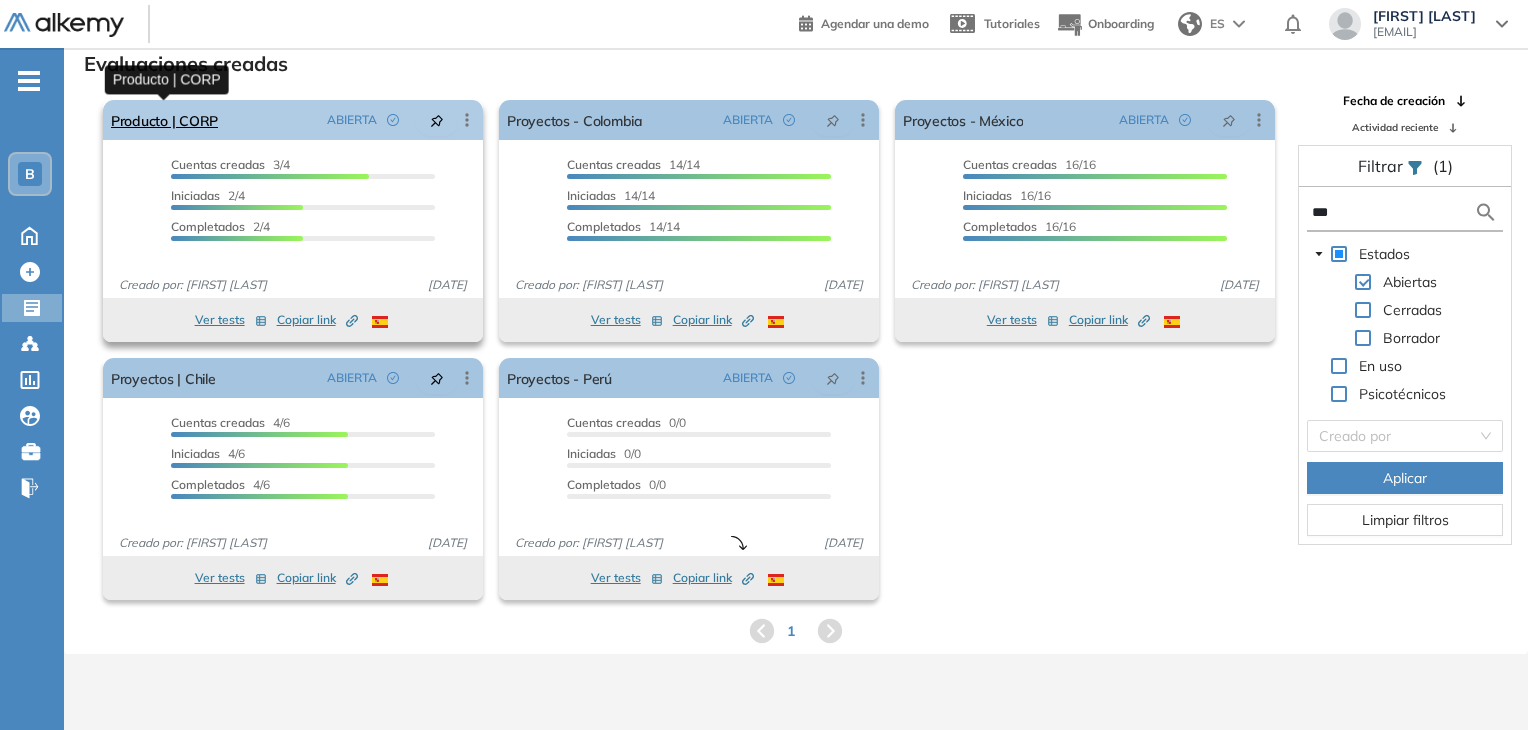 click on "Producto | CORP" at bounding box center [164, 120] 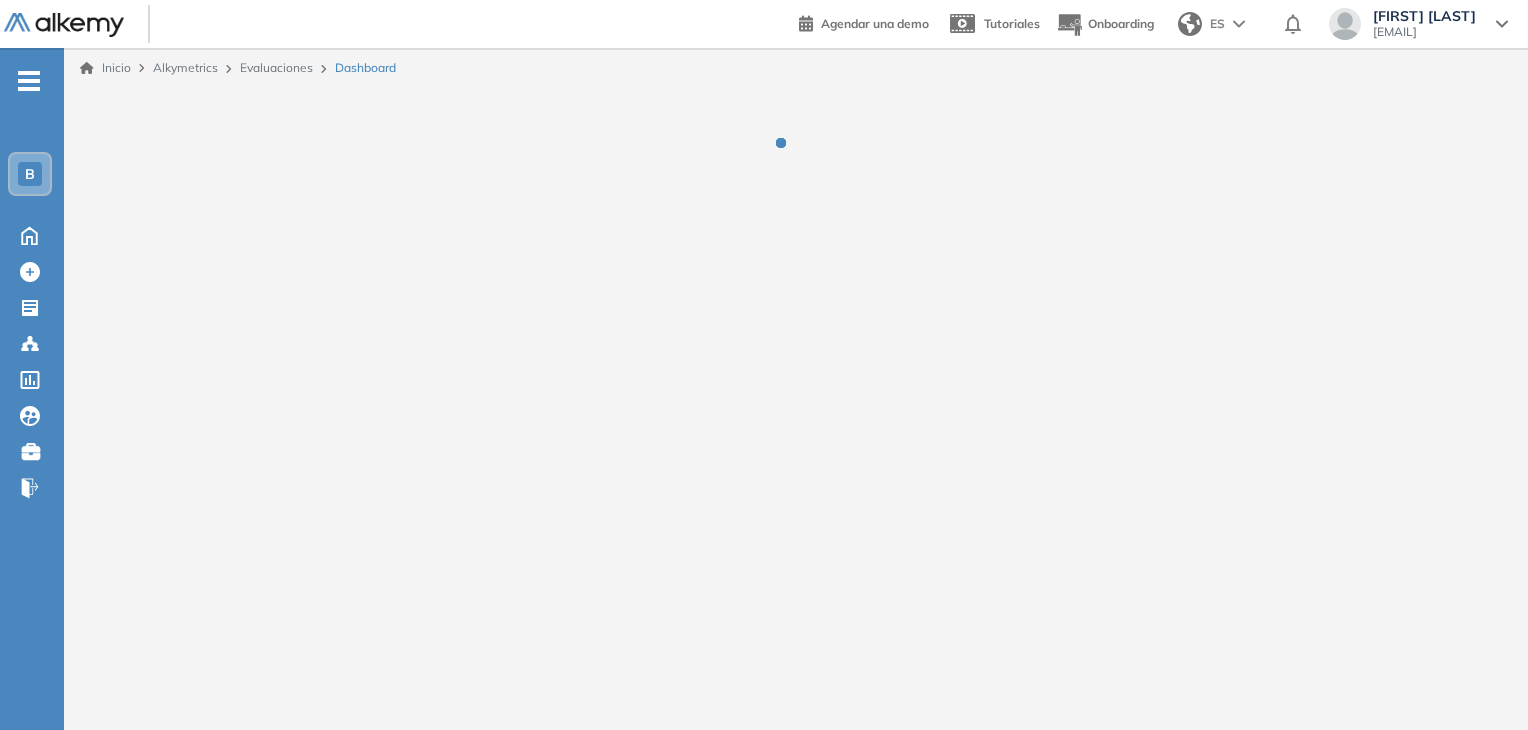 scroll, scrollTop: 0, scrollLeft: 0, axis: both 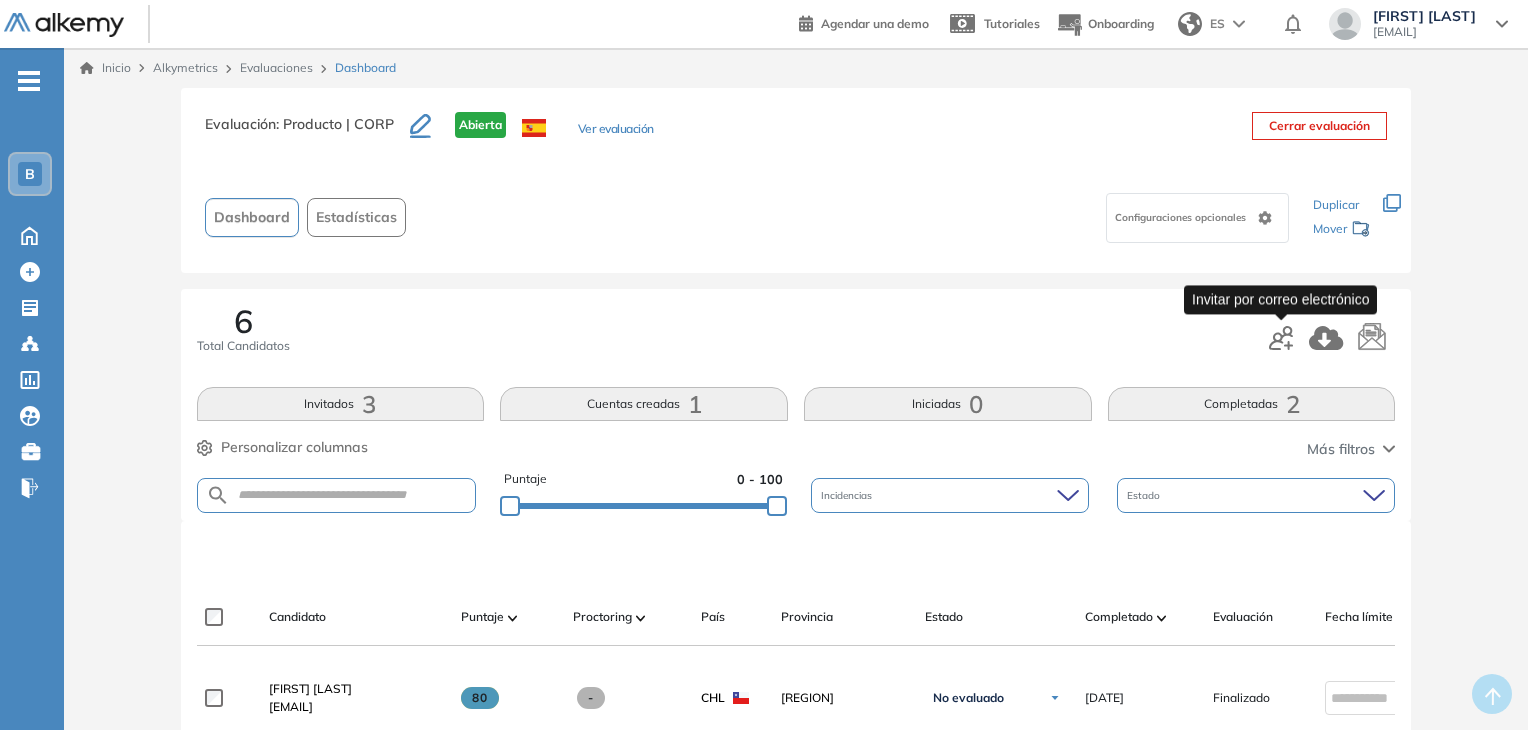 click 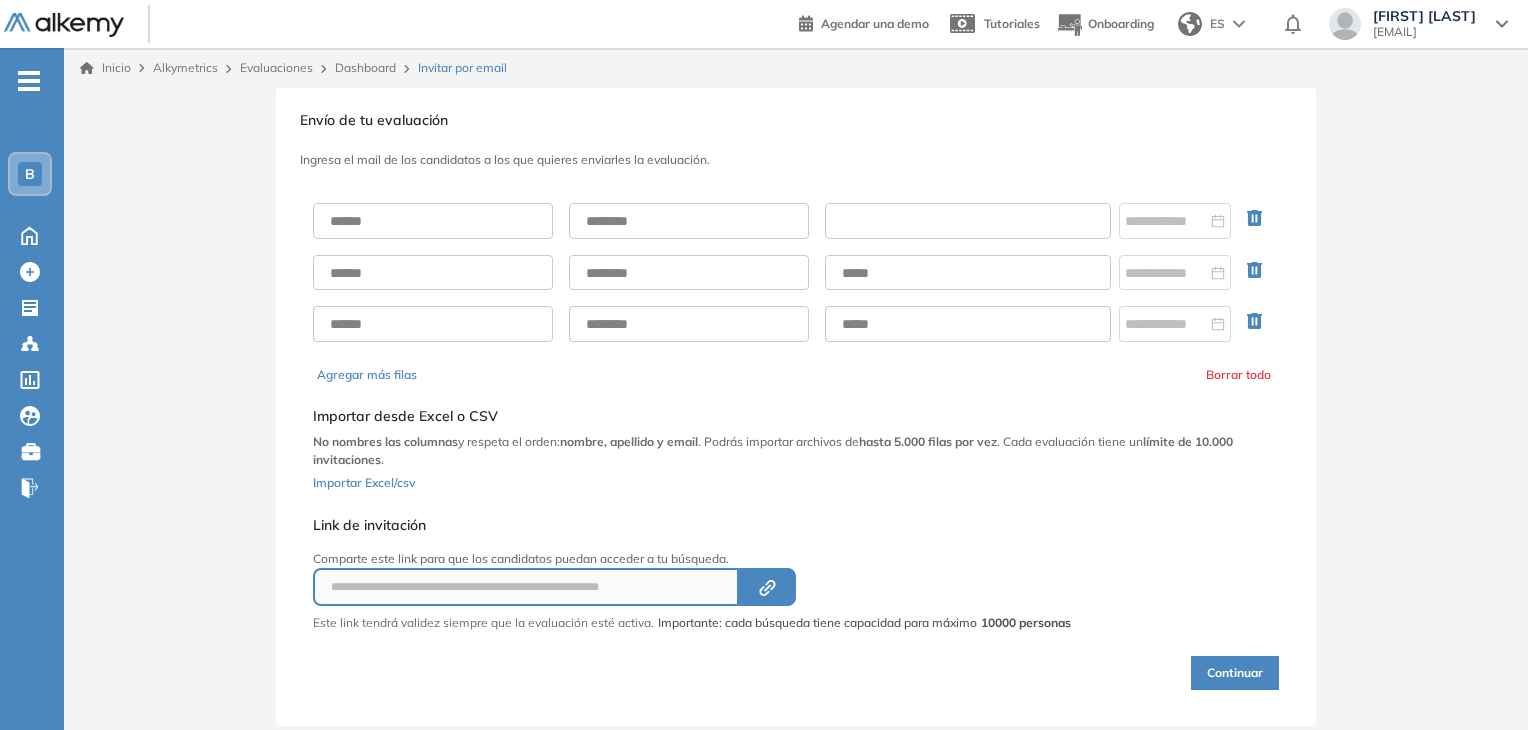 click at bounding box center (968, 221) 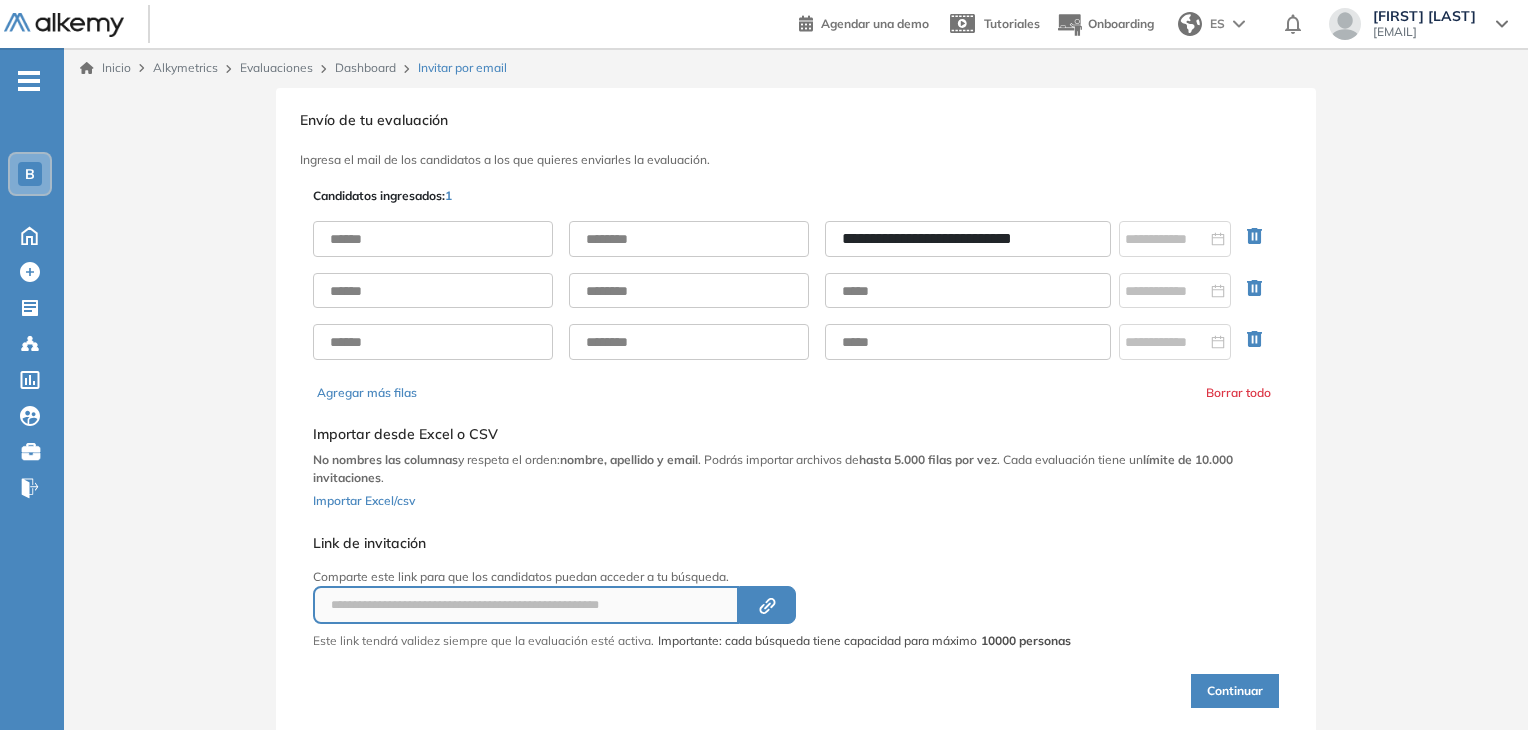type on "**********" 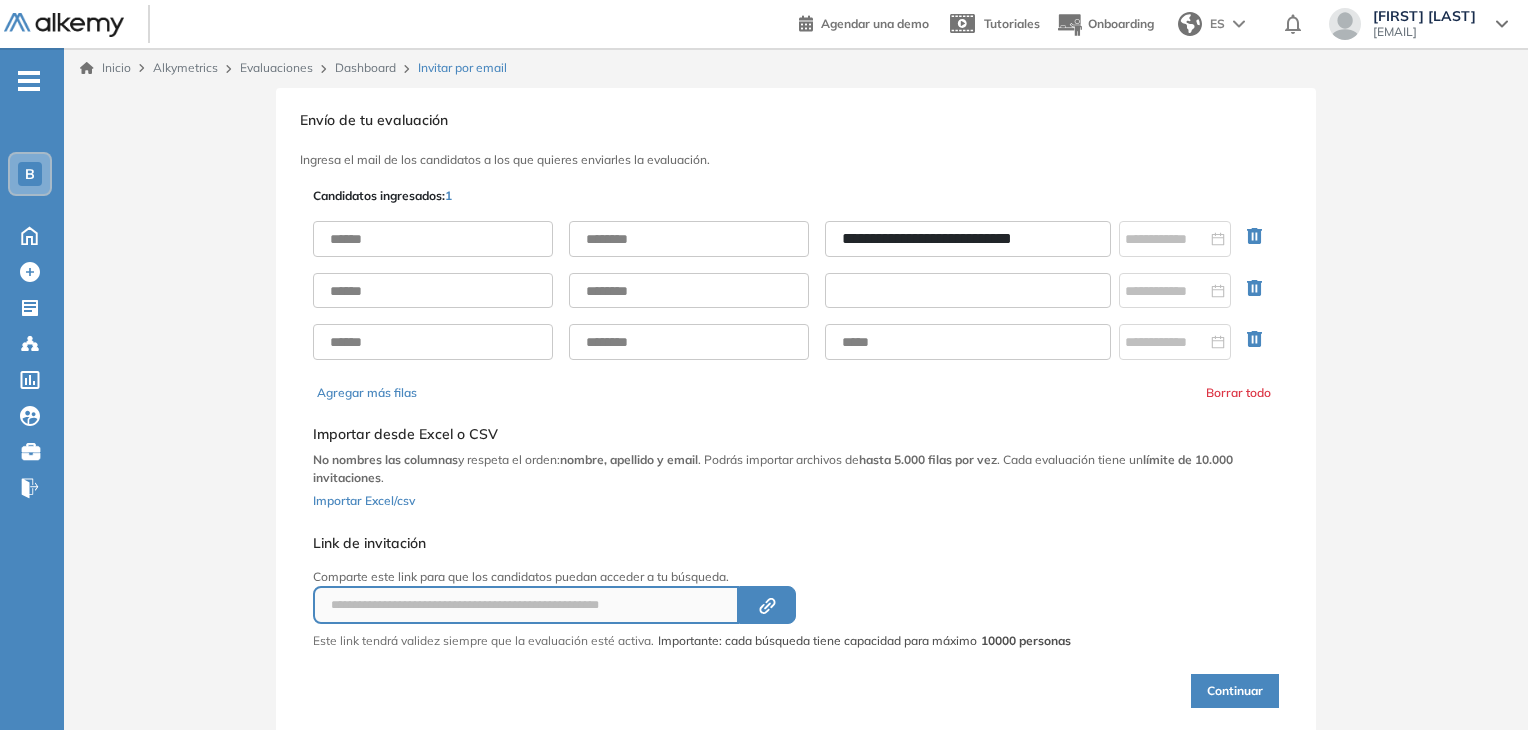 click at bounding box center [968, 291] 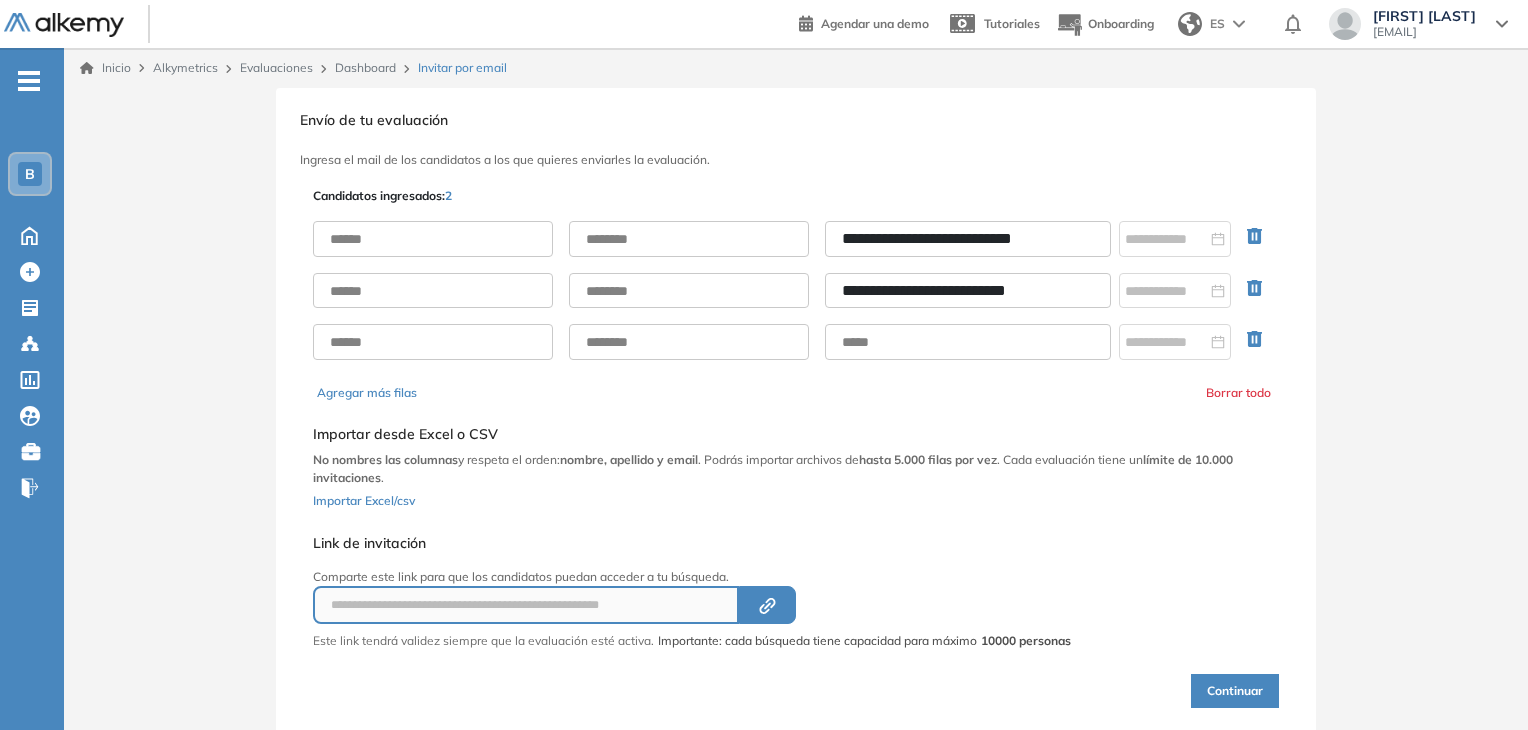 type on "**********" 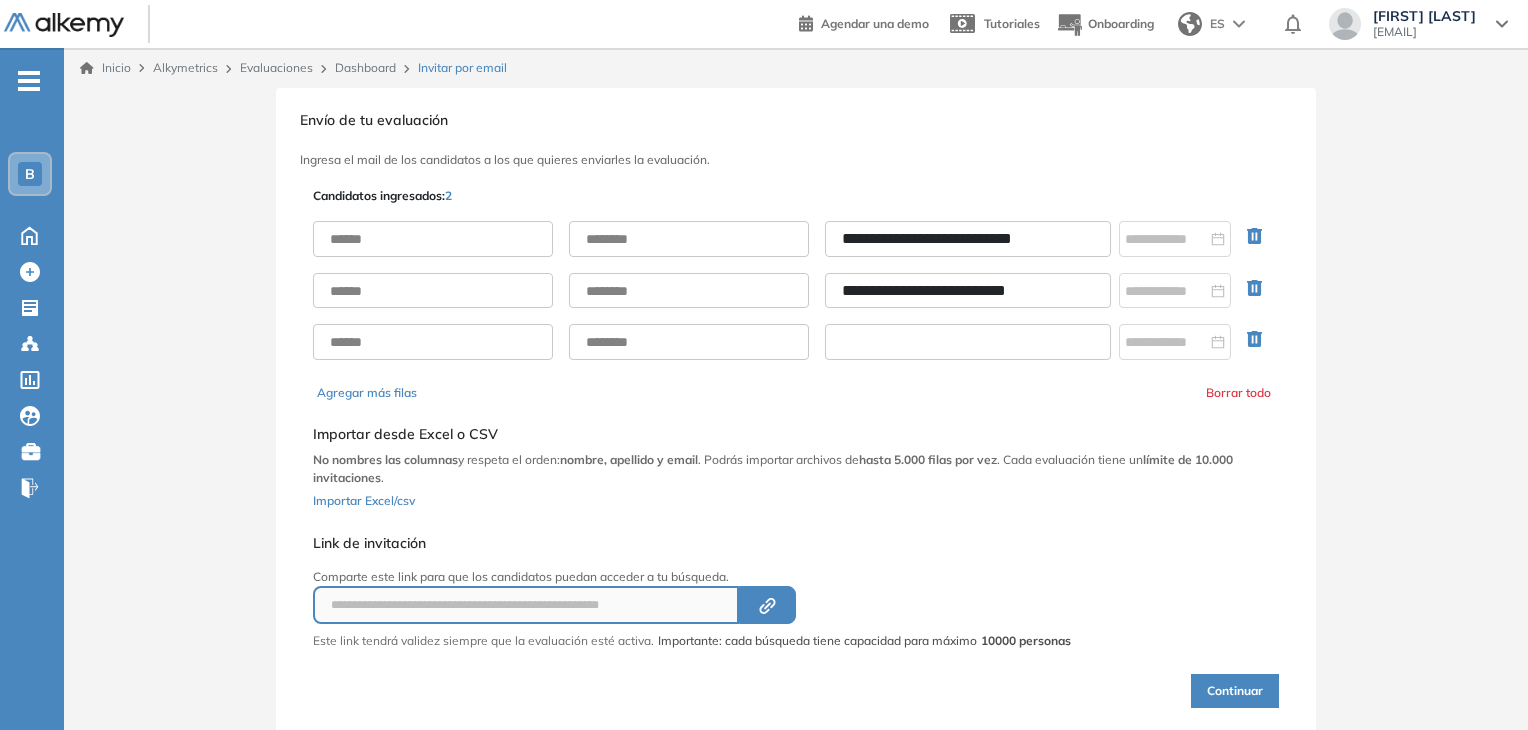 click at bounding box center (968, 342) 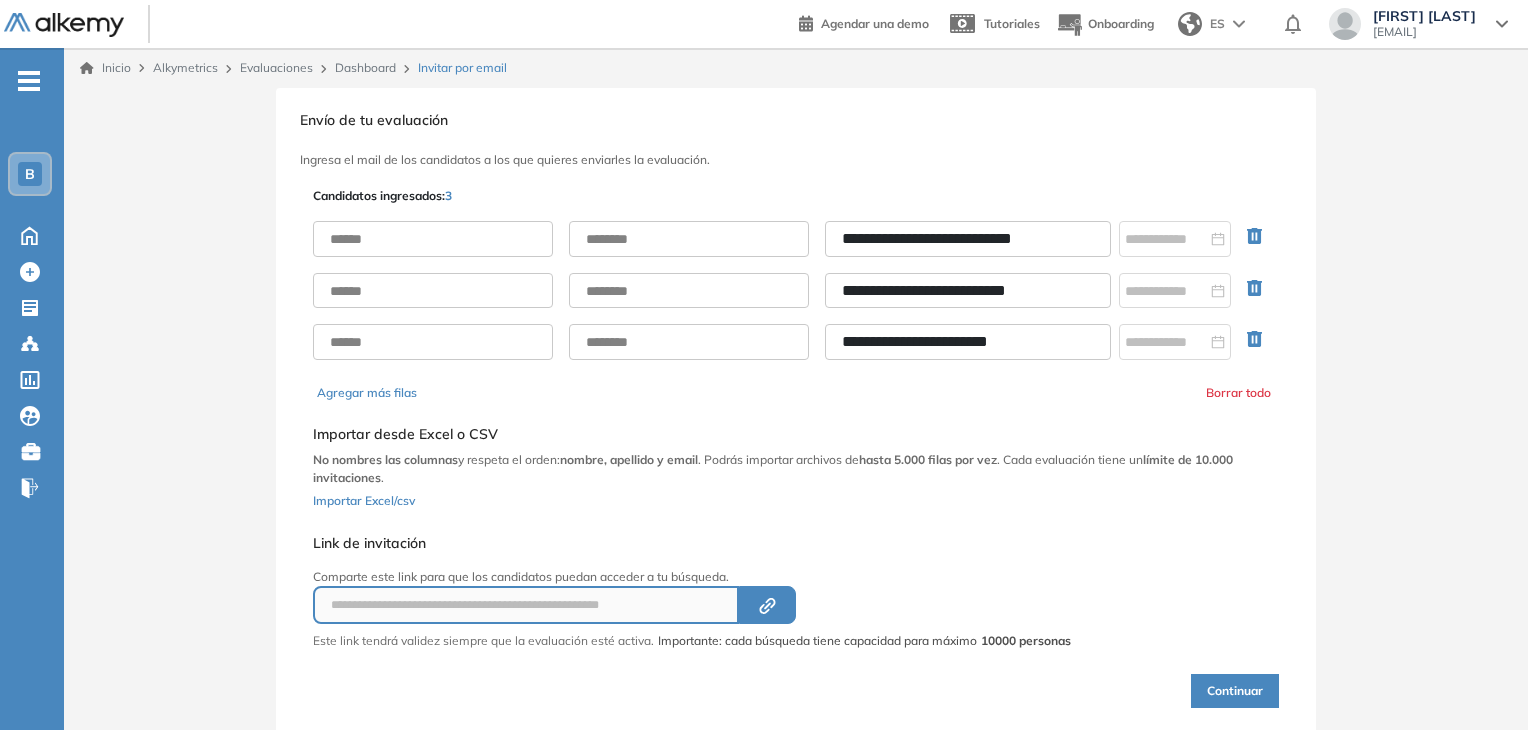 type on "**********" 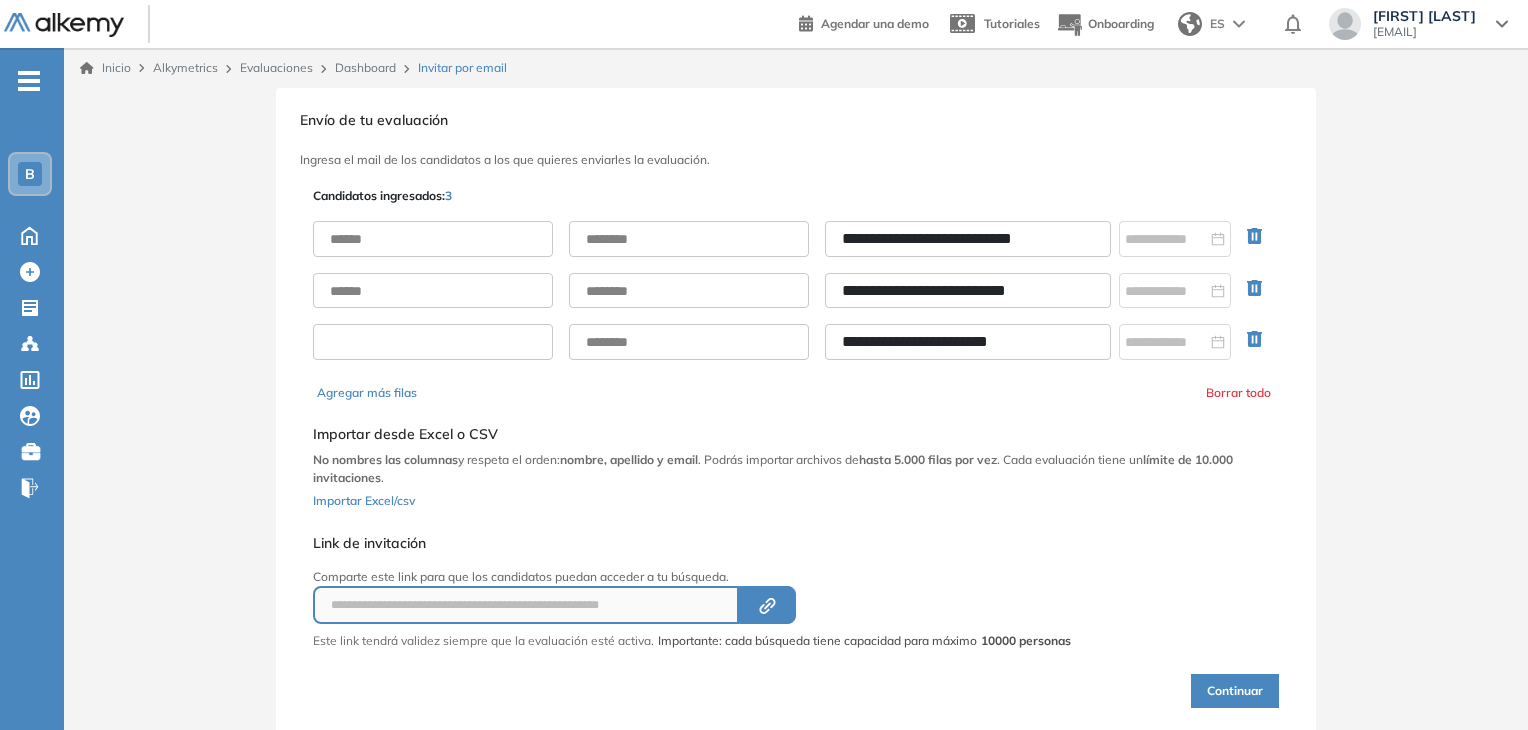 click at bounding box center (433, 342) 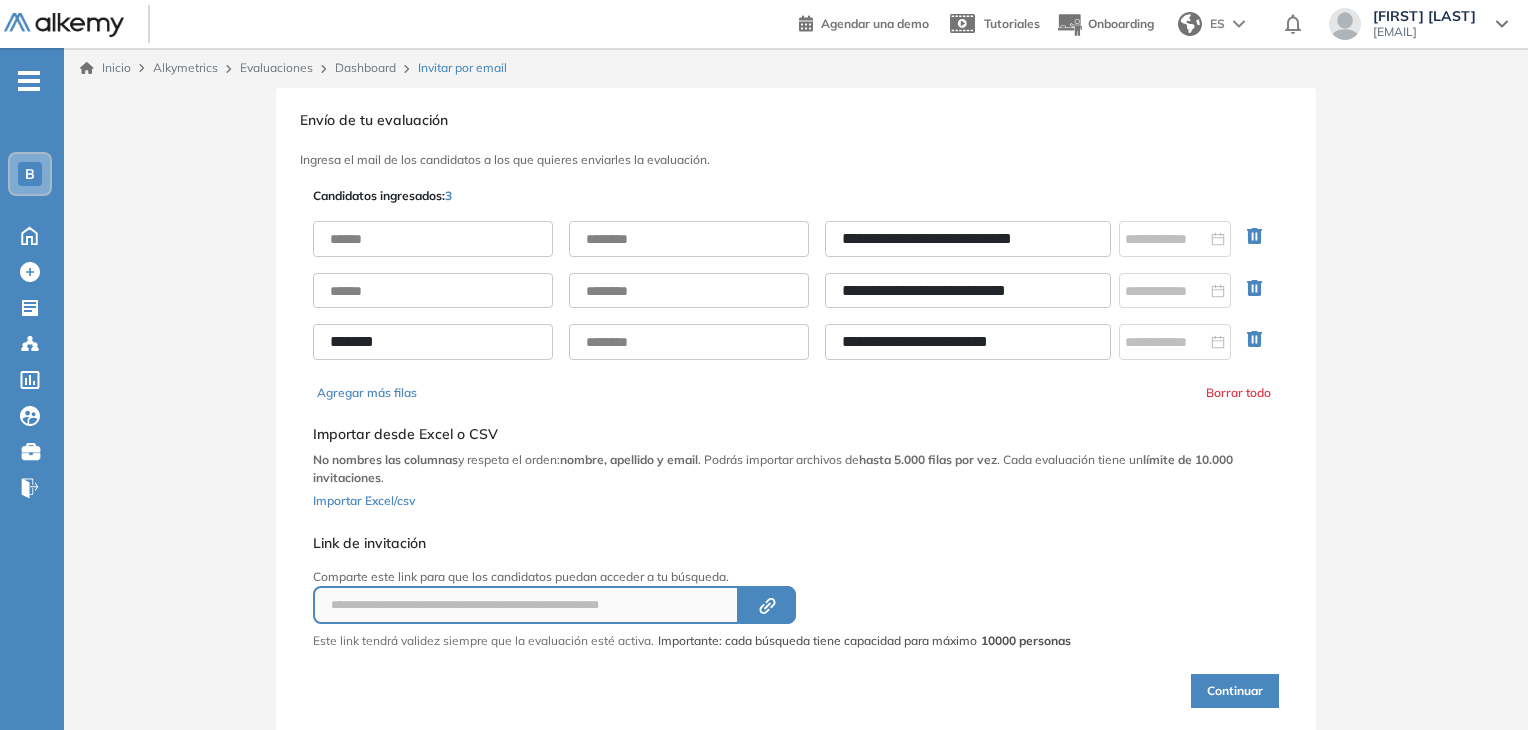 type on "*******" 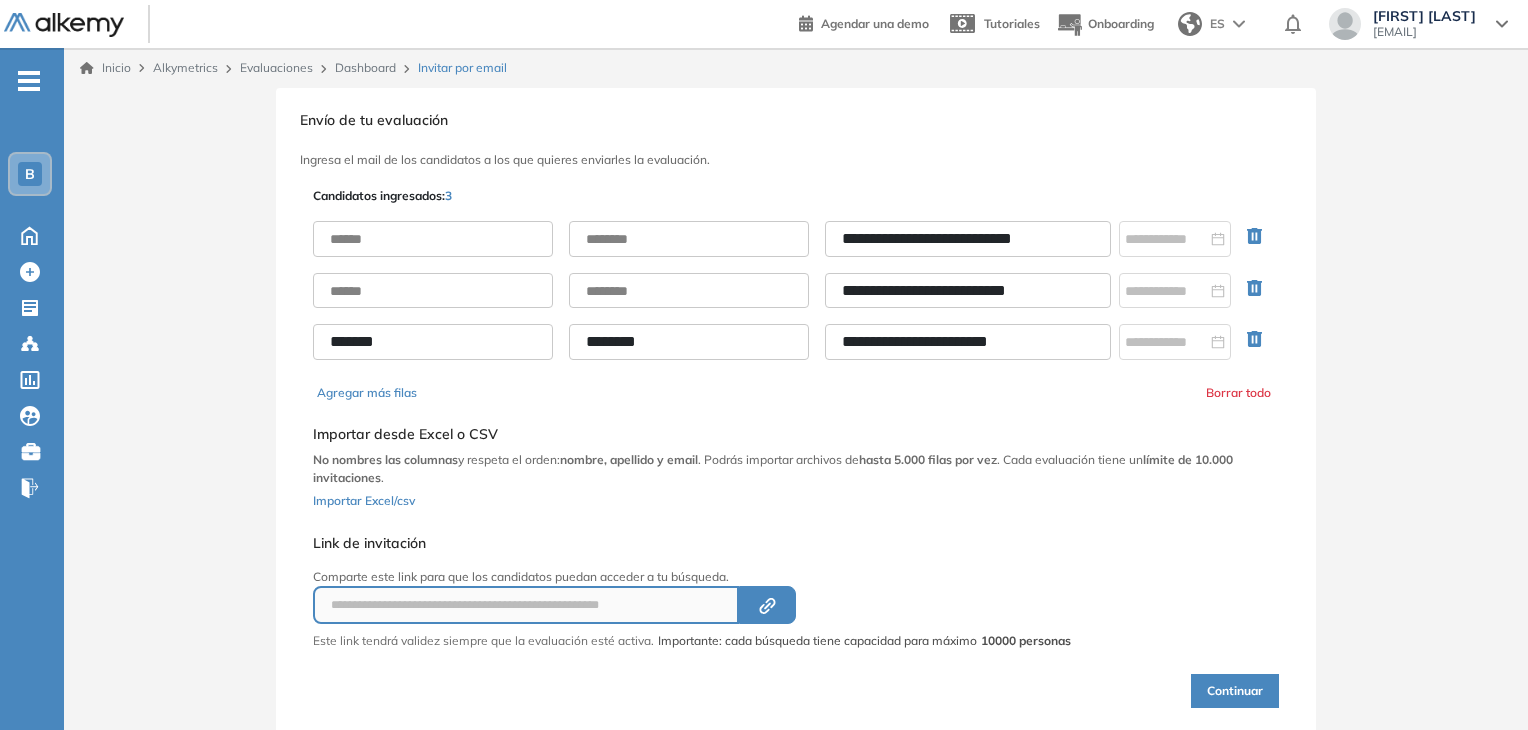 type on "********" 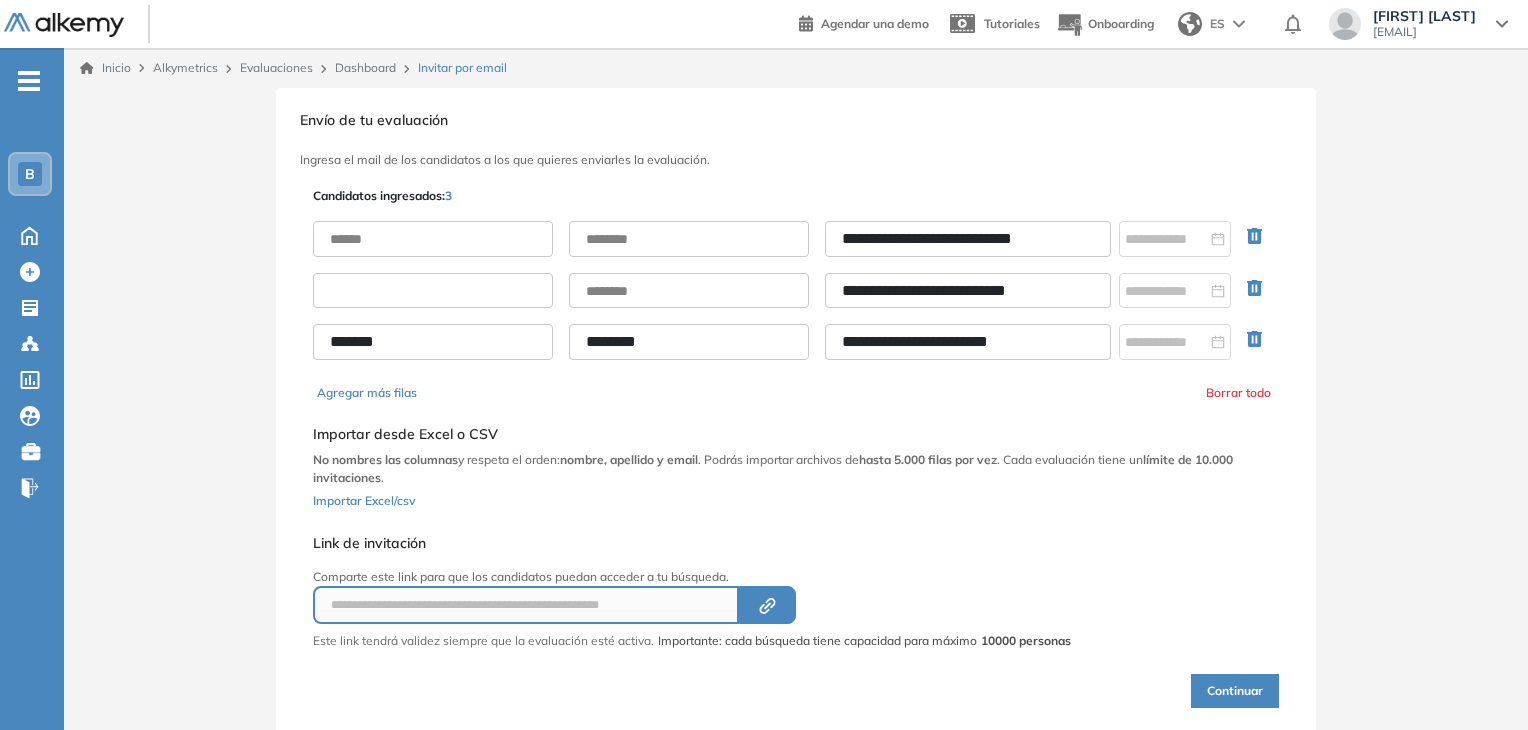 click at bounding box center (433, 291) 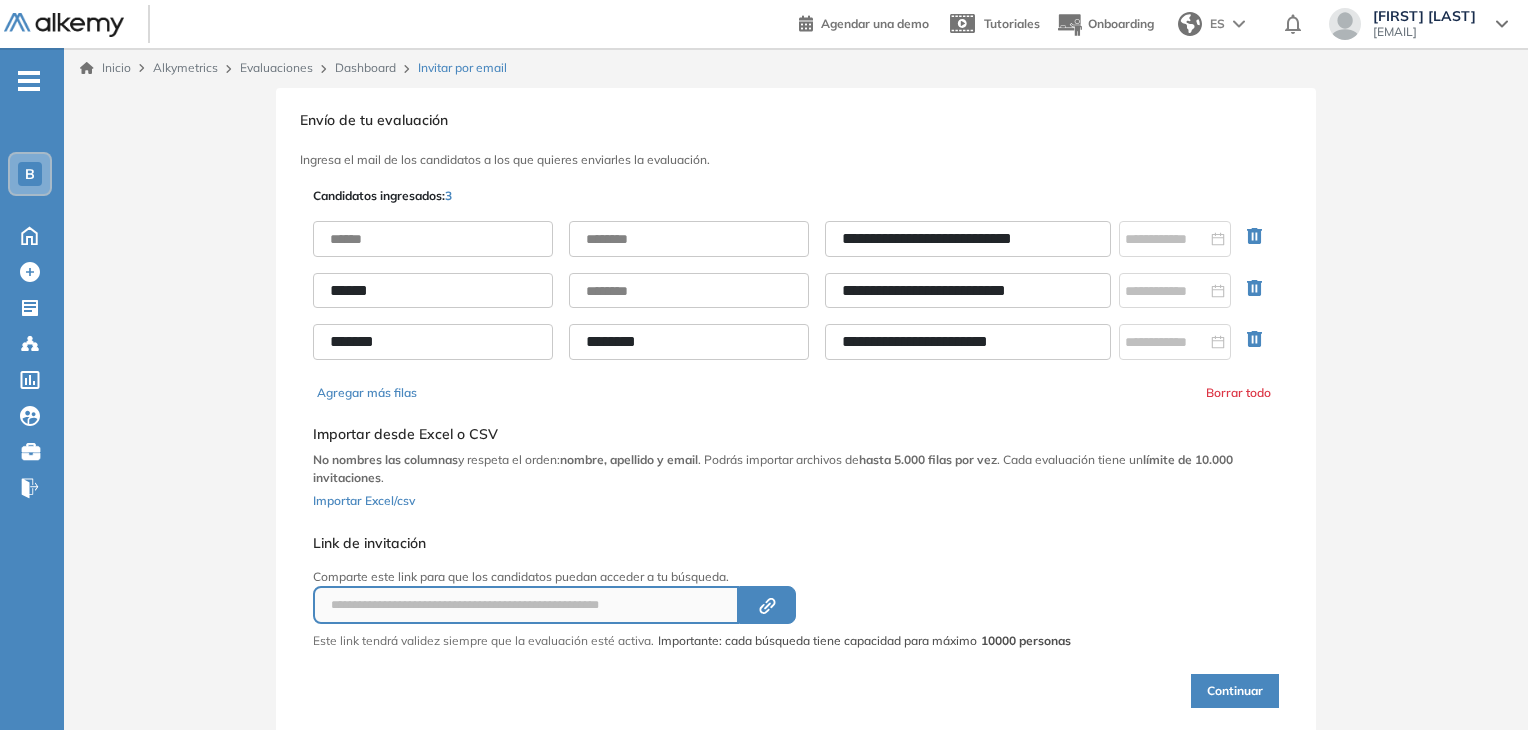 type on "******" 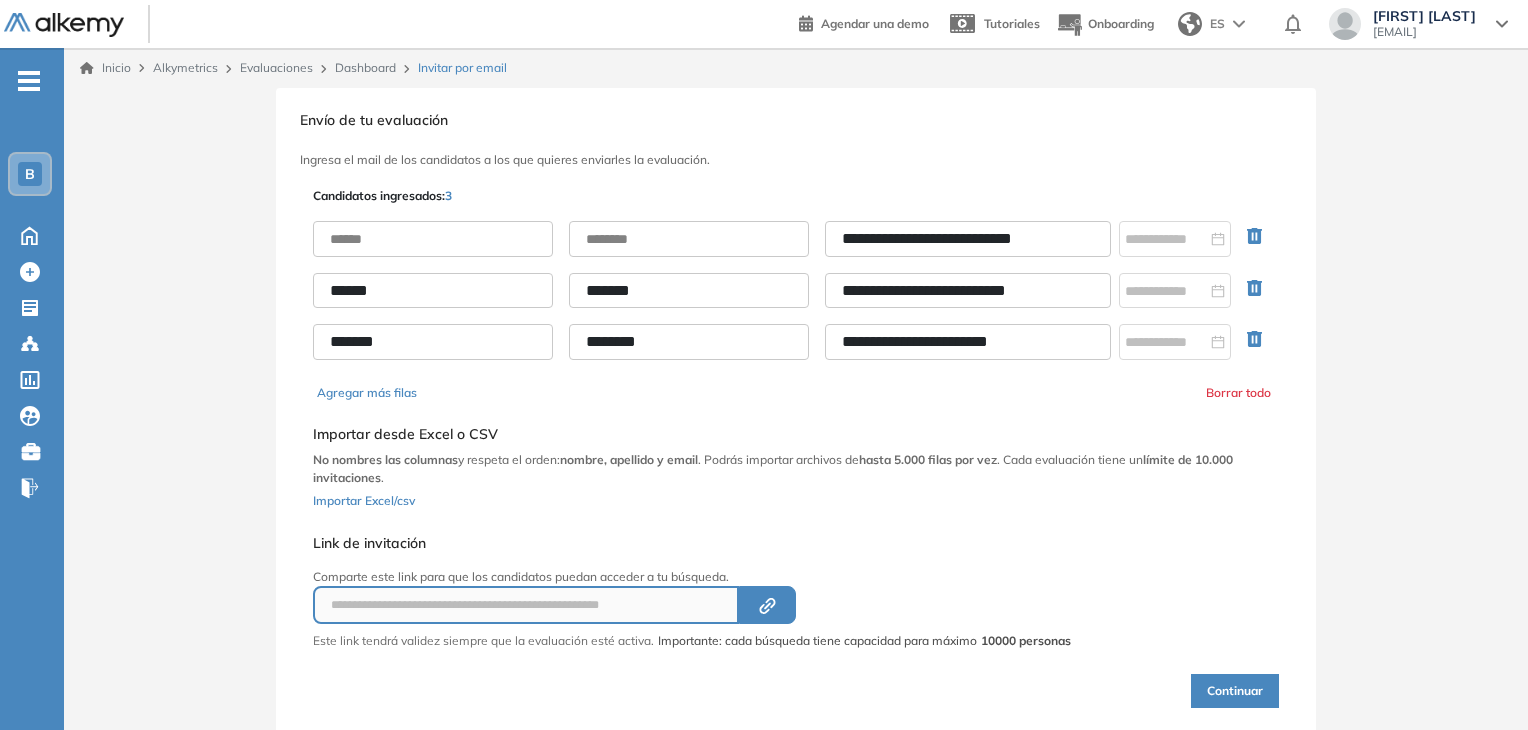 type on "*******" 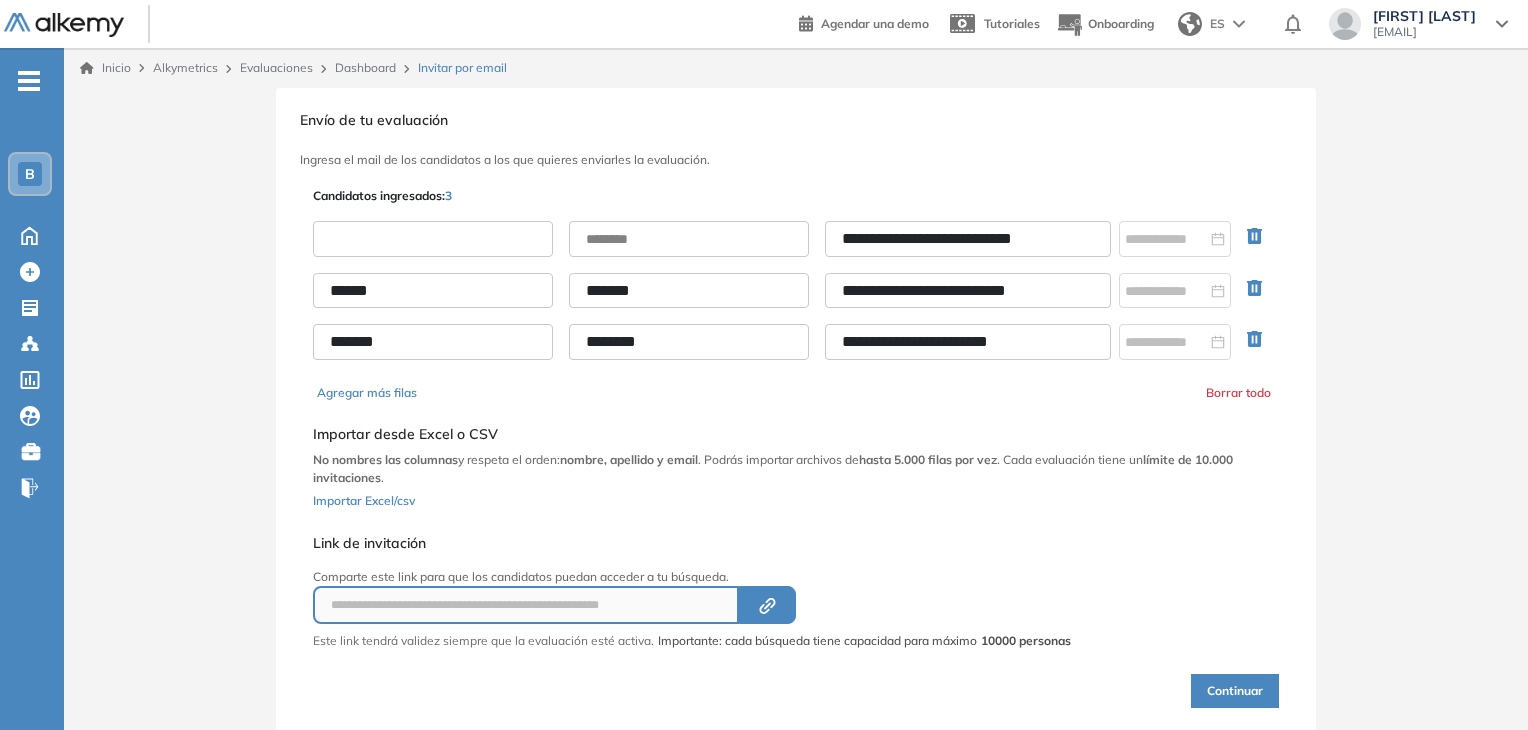 click at bounding box center (433, 239) 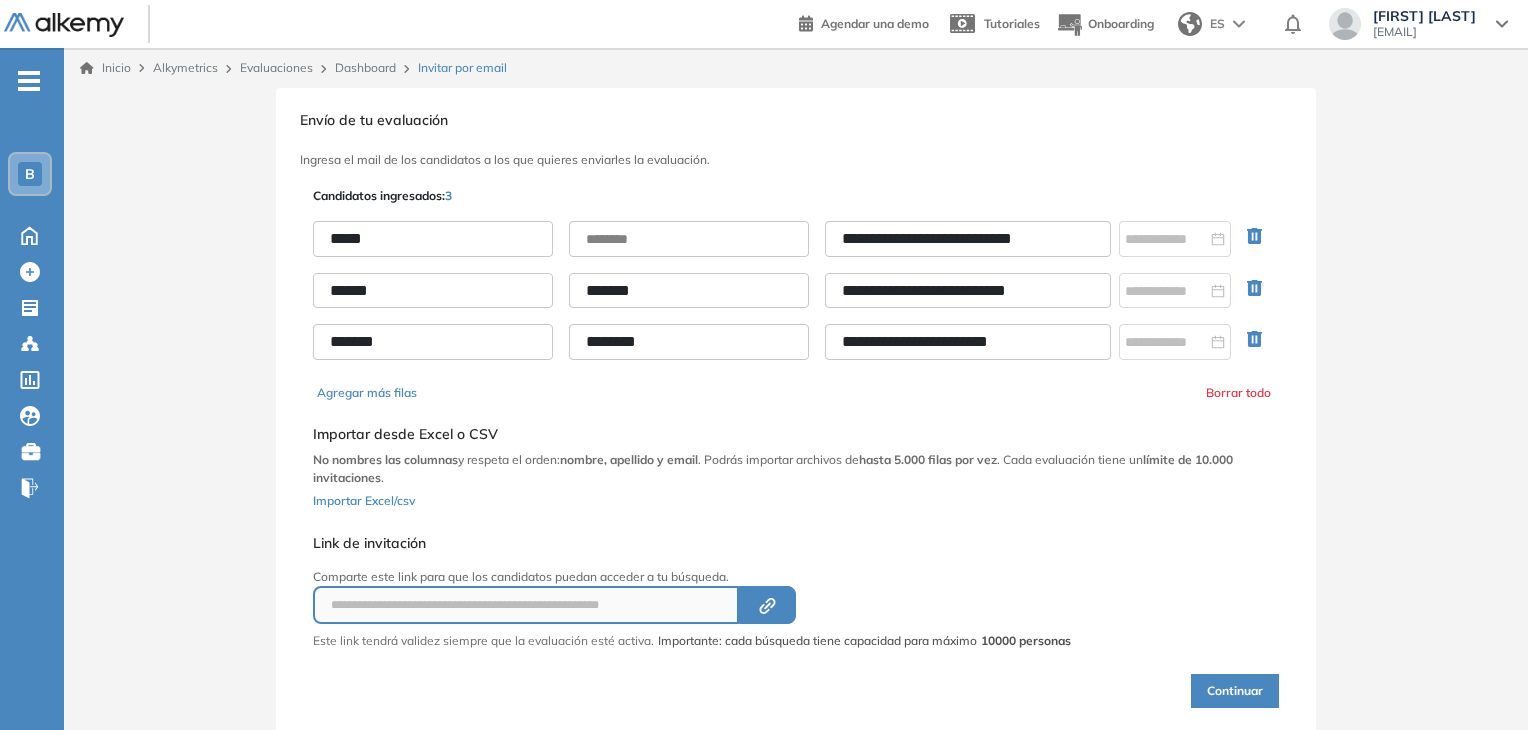 type on "*****" 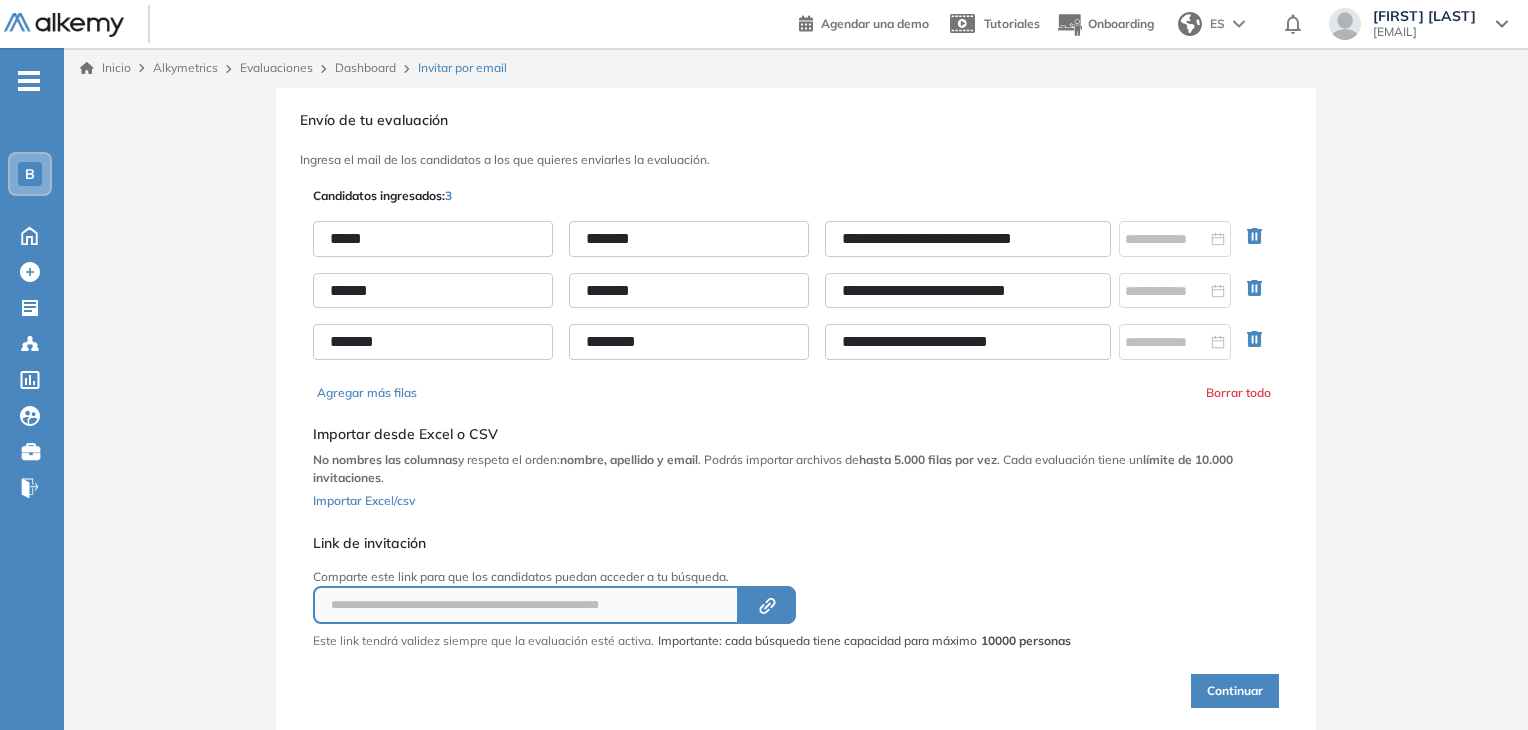 scroll, scrollTop: 25, scrollLeft: 0, axis: vertical 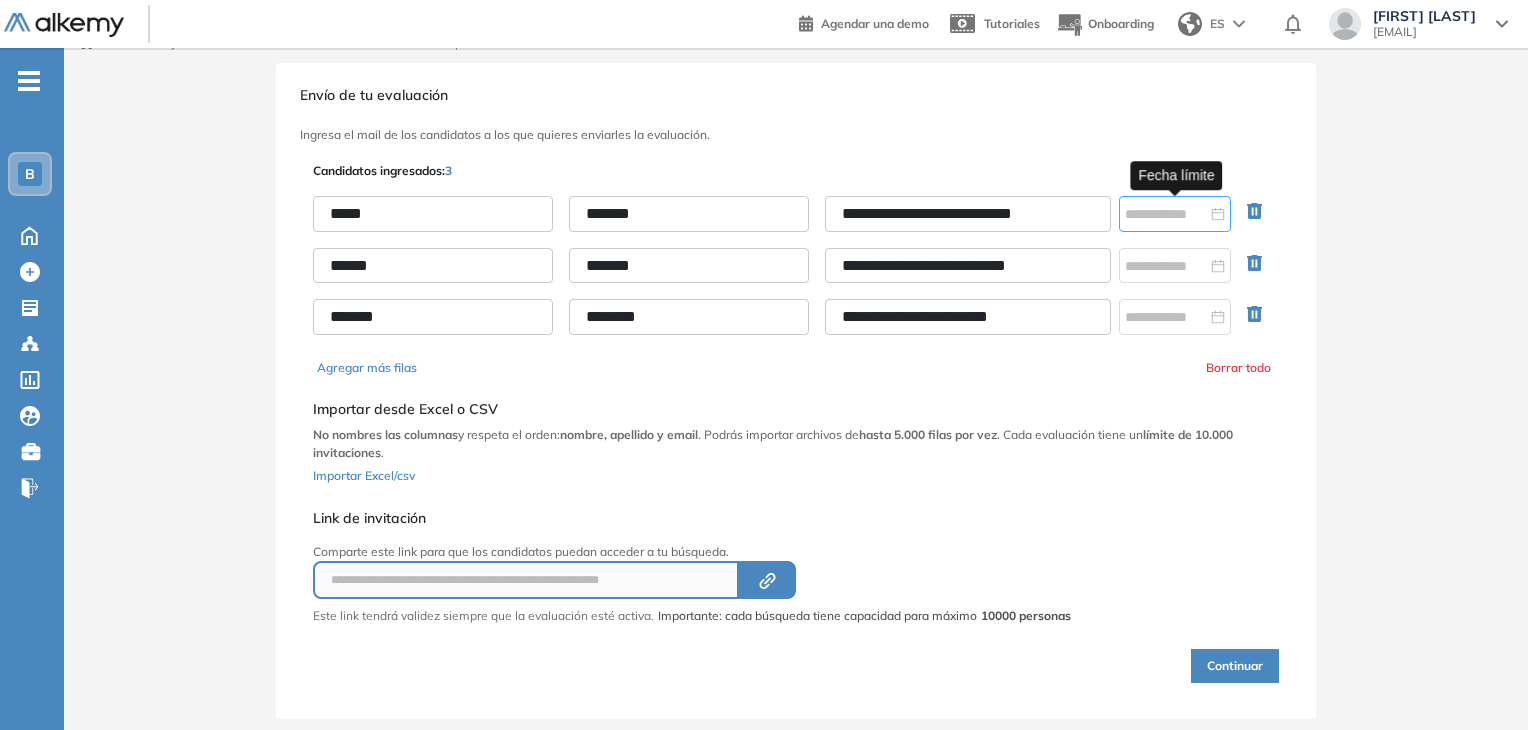 type on "*******" 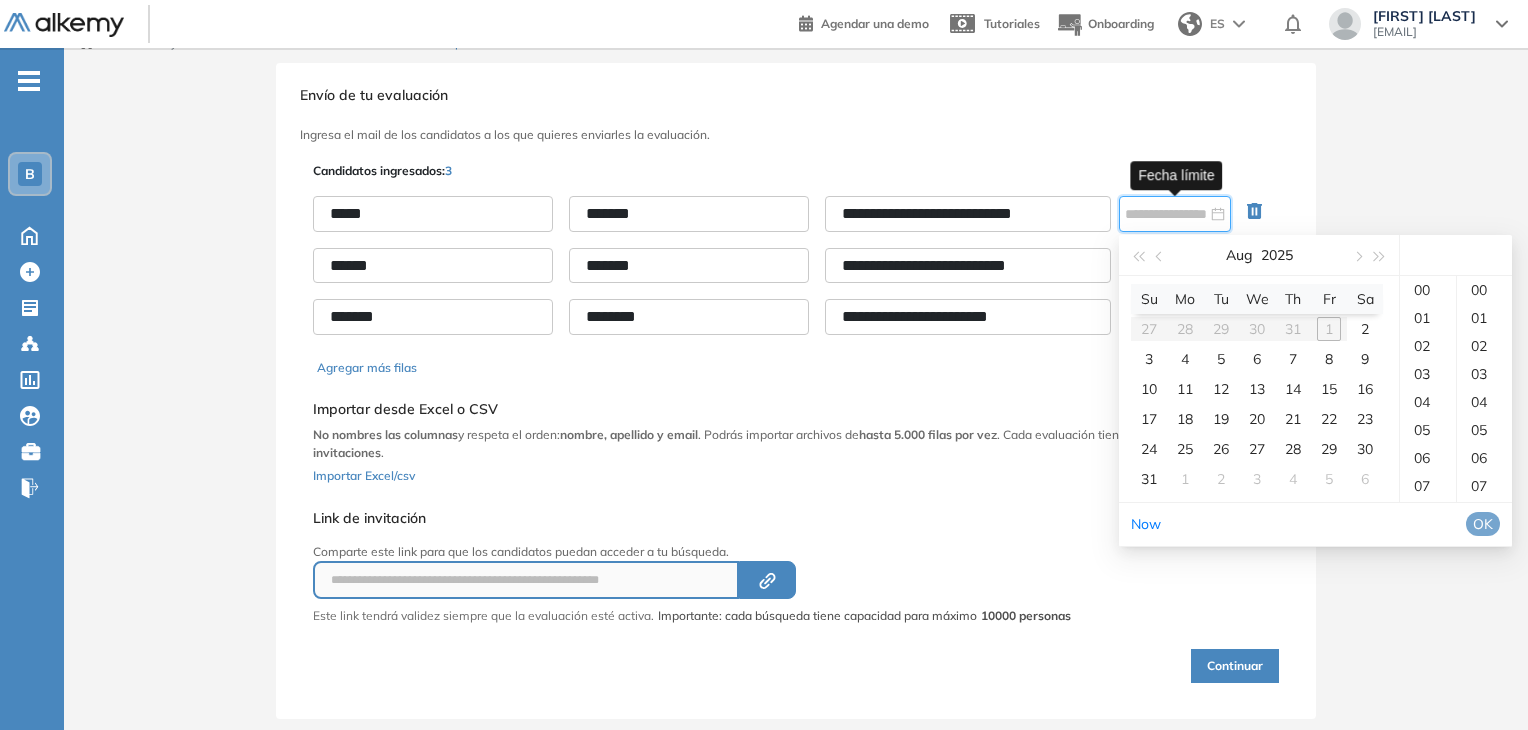 type on "**********" 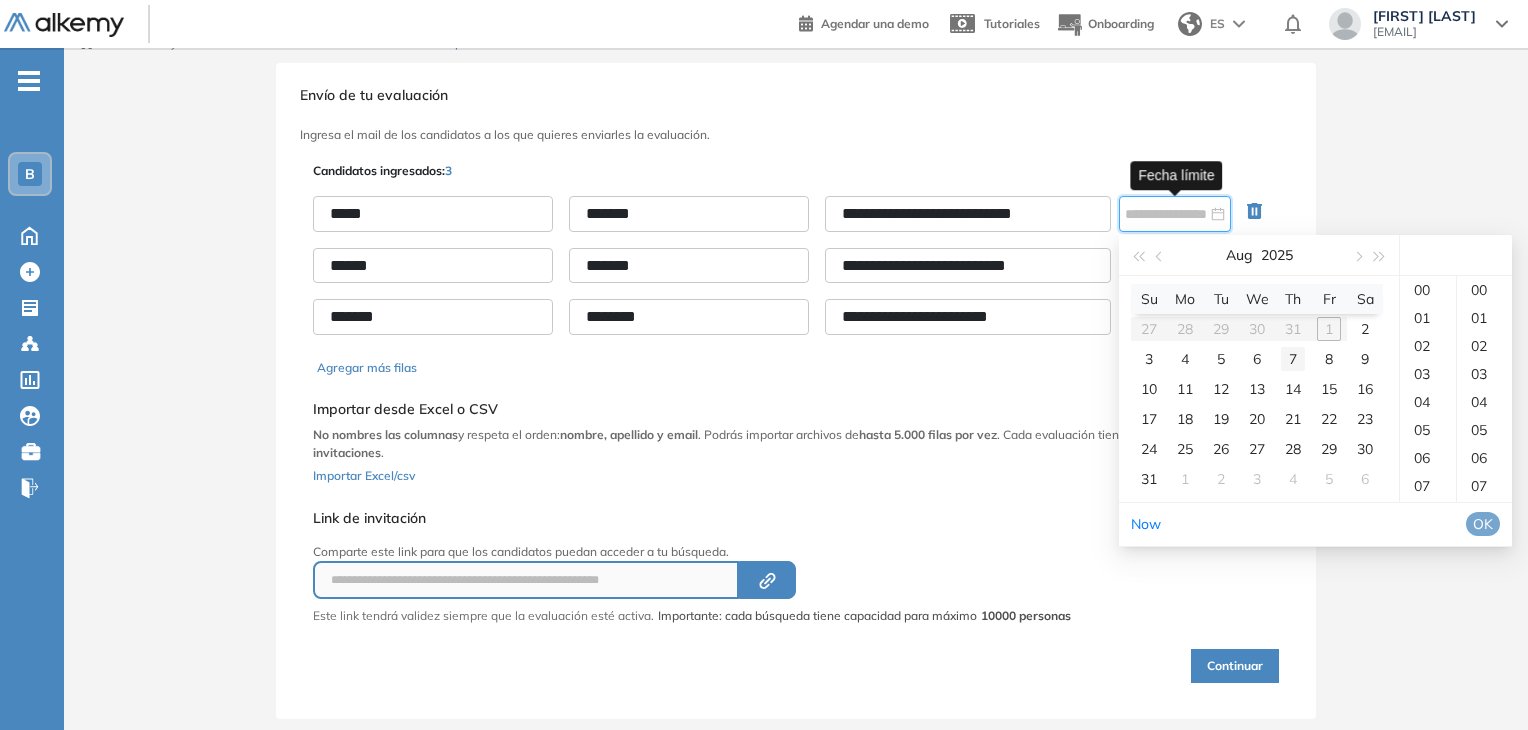 click on "7" at bounding box center (1293, 359) 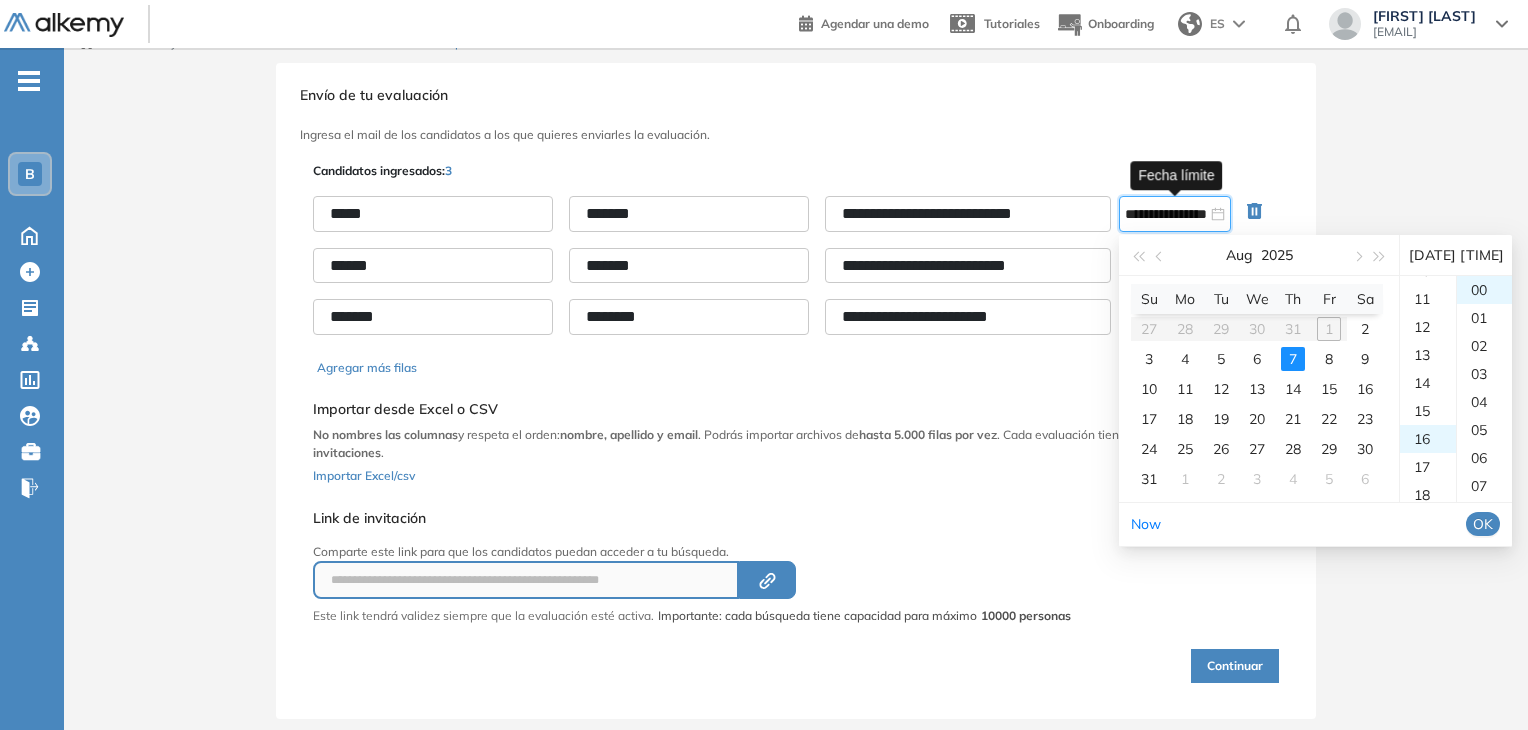 scroll, scrollTop: 448, scrollLeft: 0, axis: vertical 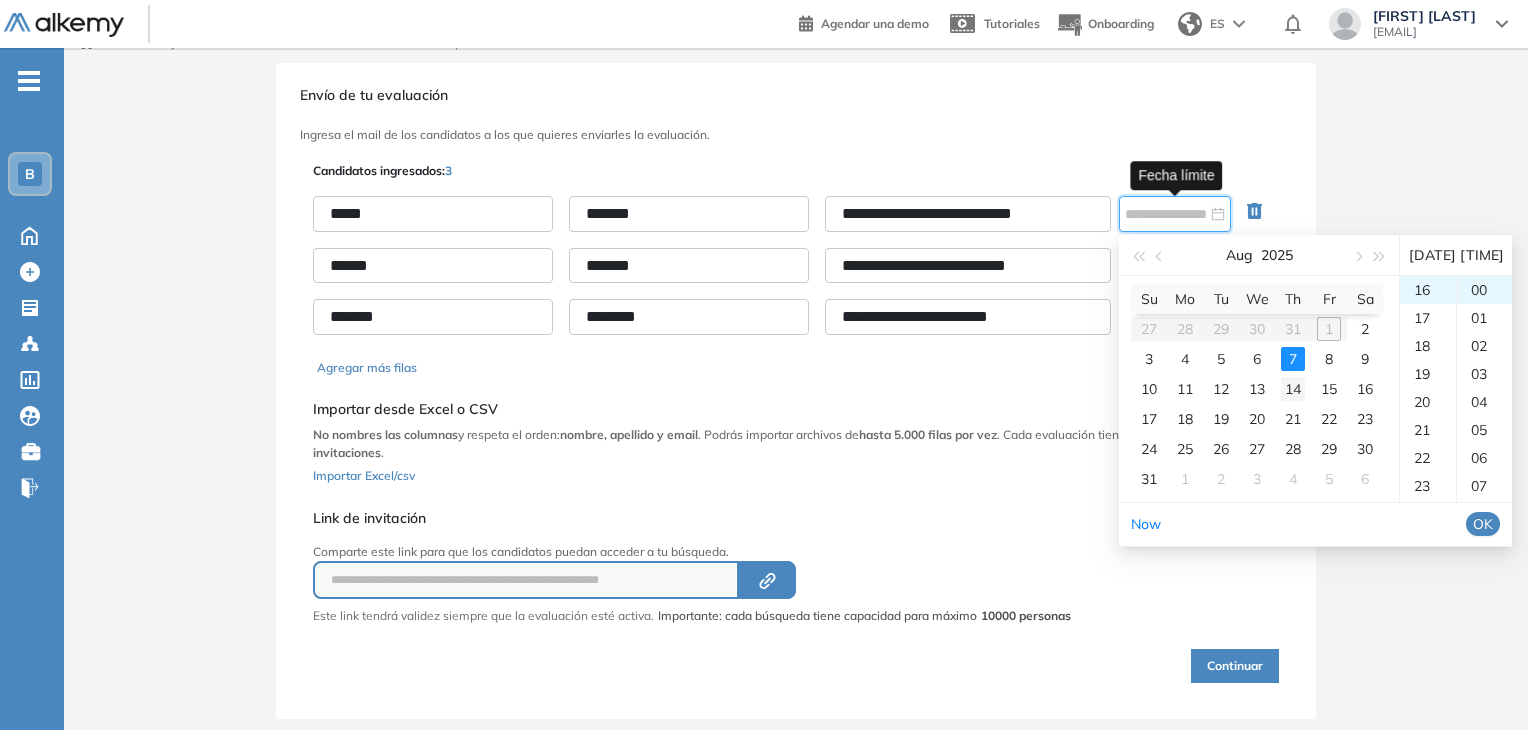 click on "14" at bounding box center [1293, 389] 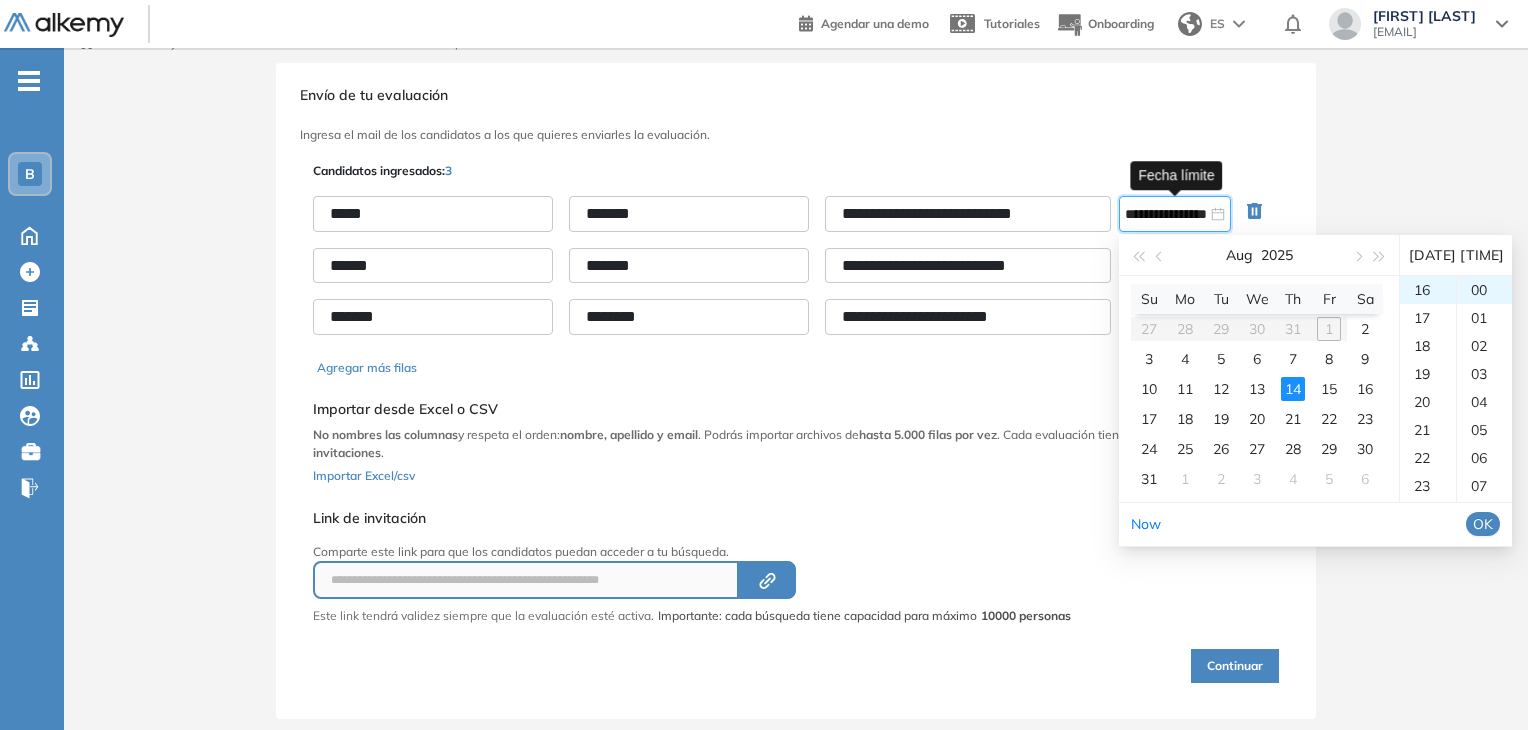 type on "**********" 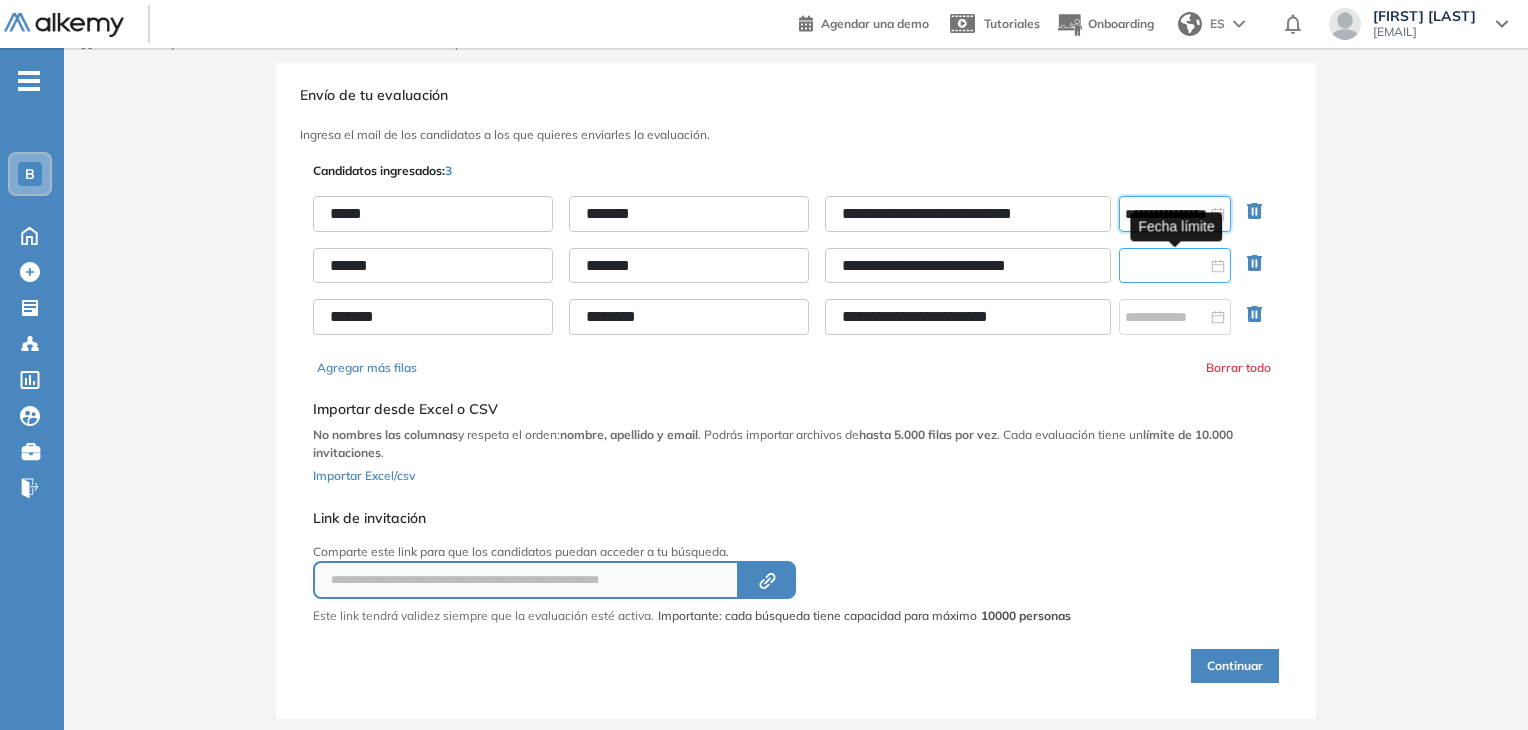 click at bounding box center [1166, 266] 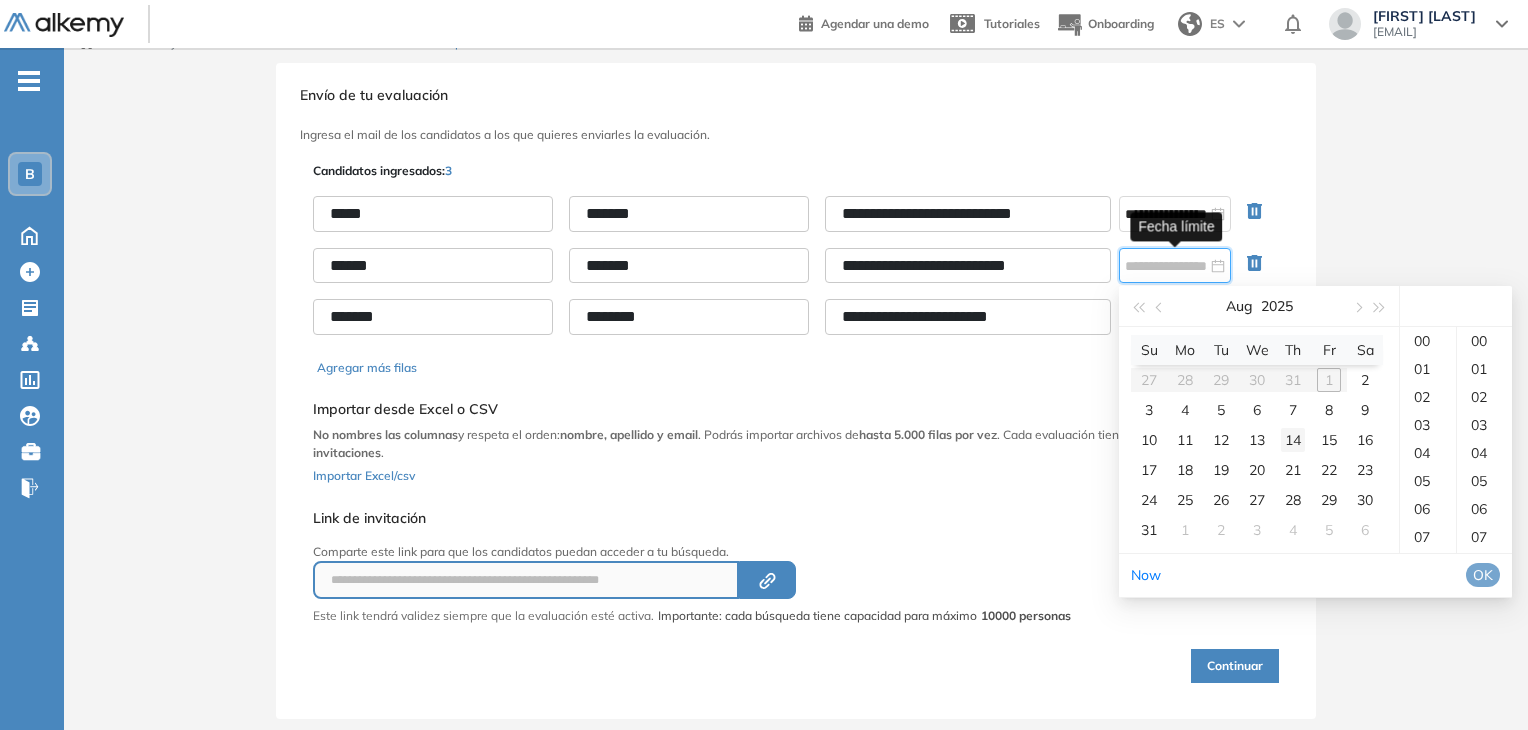 click on "14" at bounding box center [1293, 440] 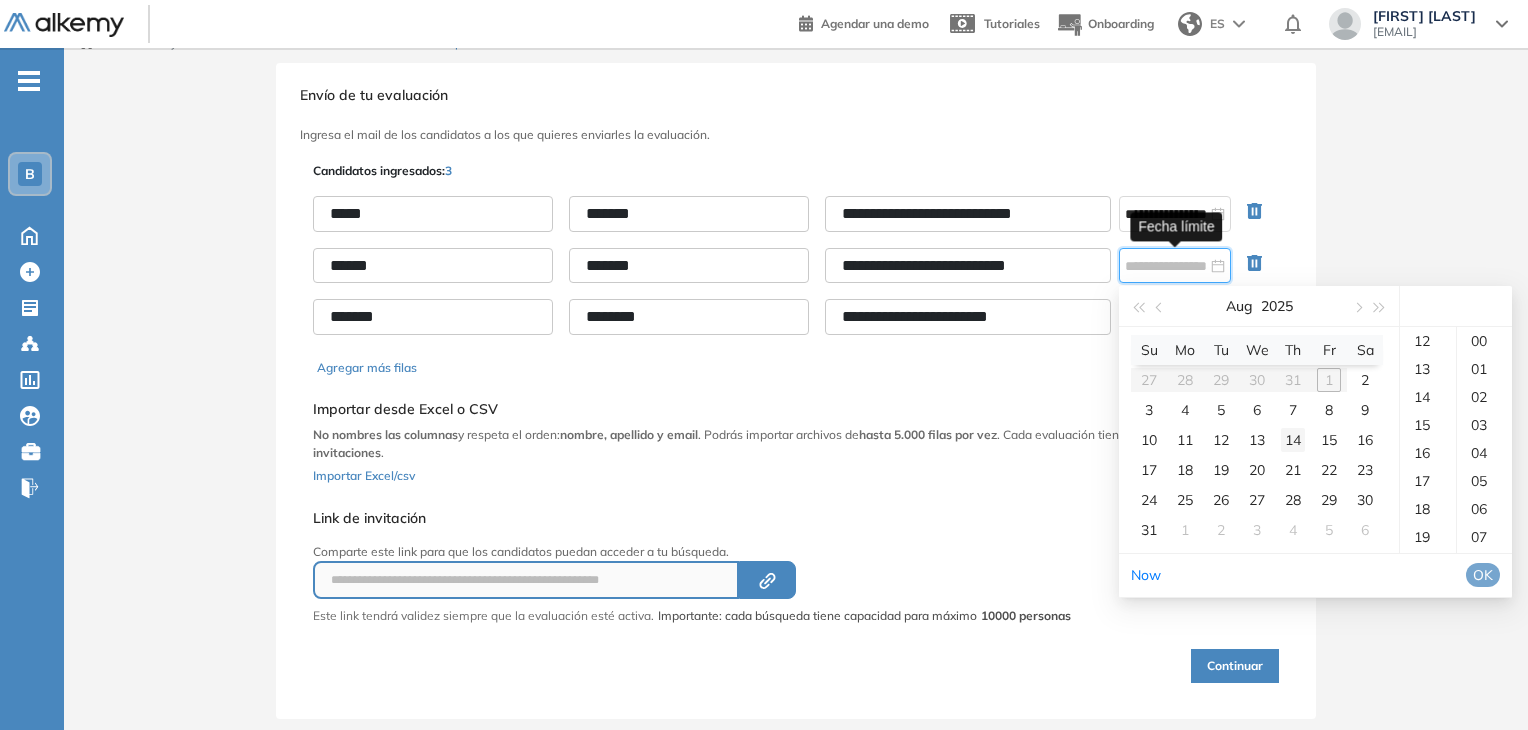 scroll, scrollTop: 21, scrollLeft: 0, axis: vertical 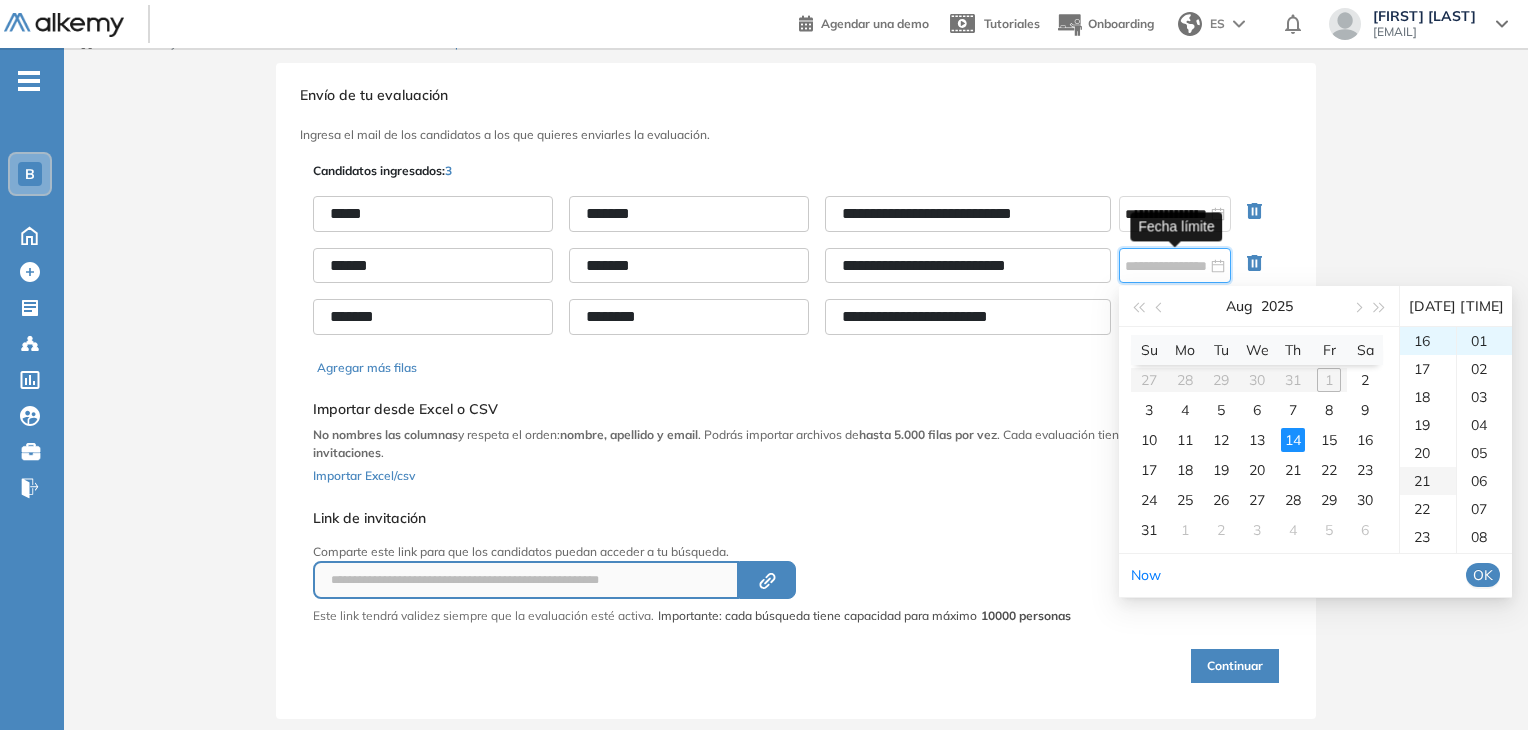 type on "**********" 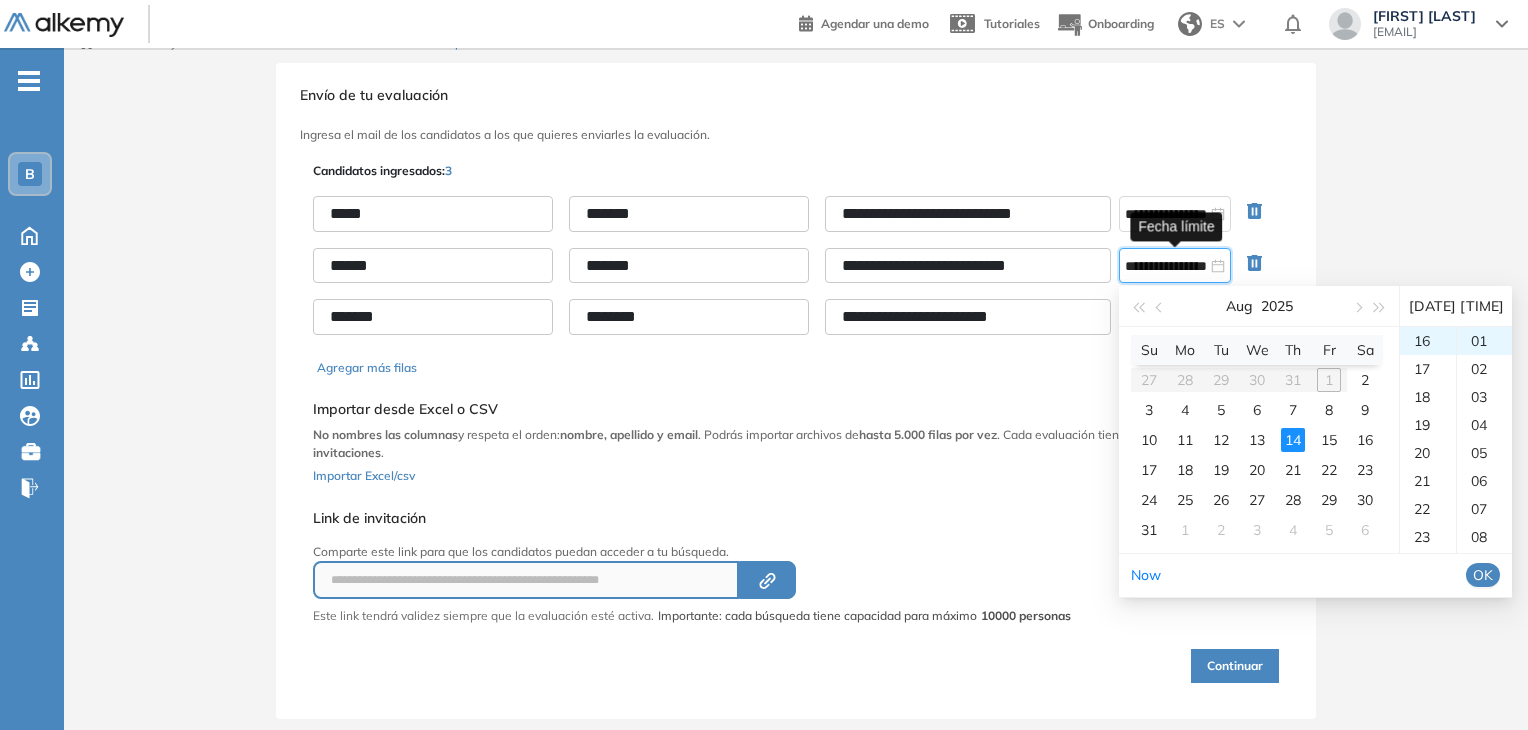 click on "OK" at bounding box center (1483, 575) 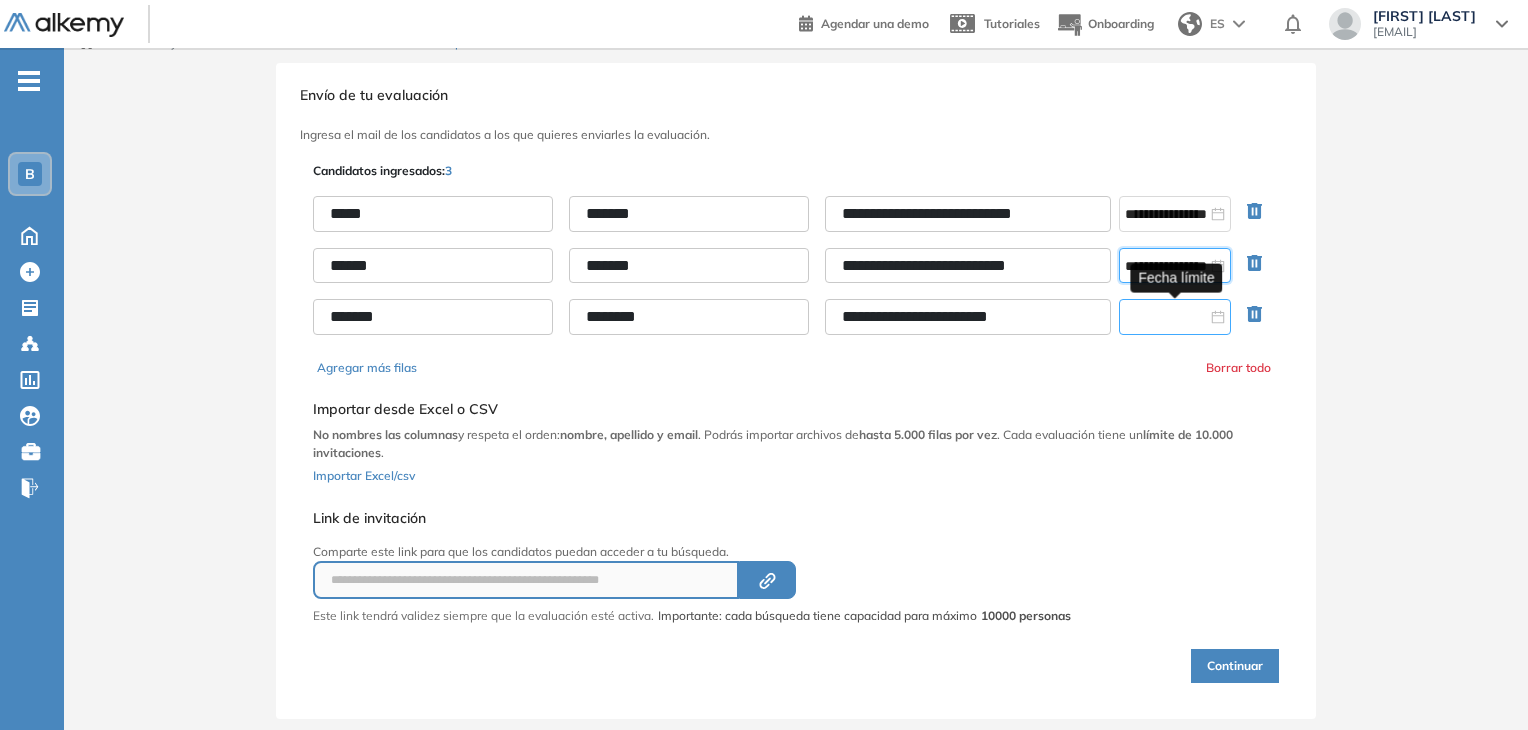 click at bounding box center [1166, 317] 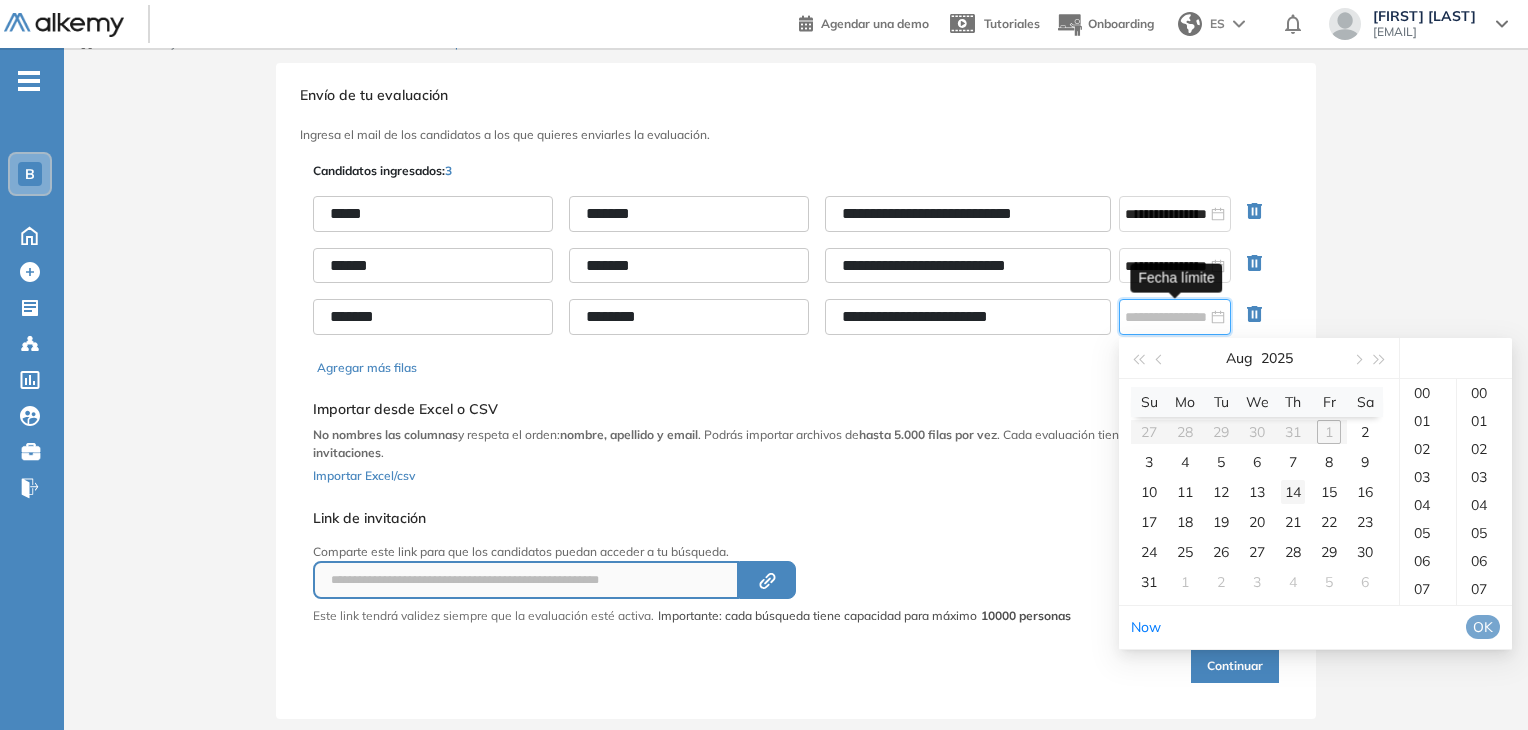click on "14" at bounding box center [1293, 492] 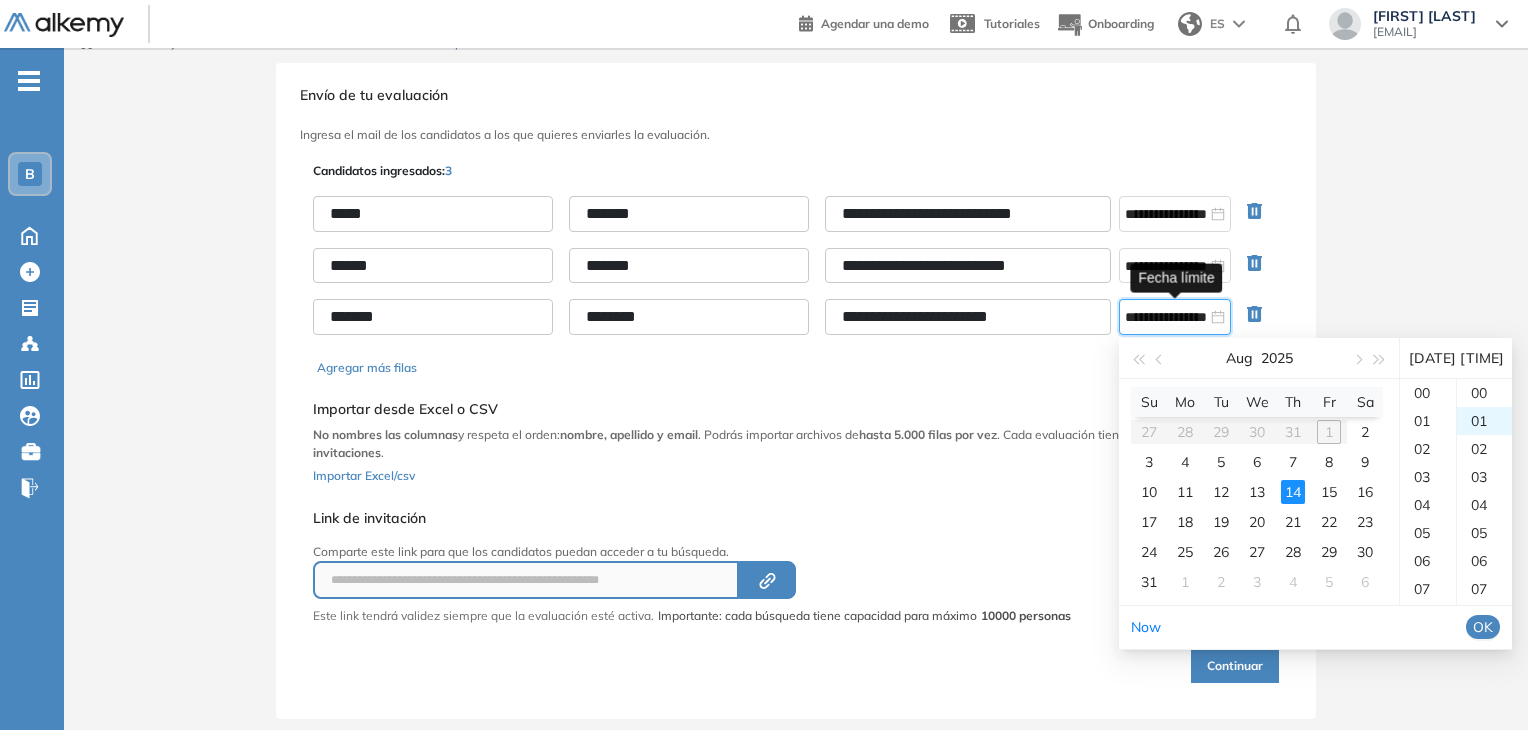 scroll, scrollTop: 448, scrollLeft: 0, axis: vertical 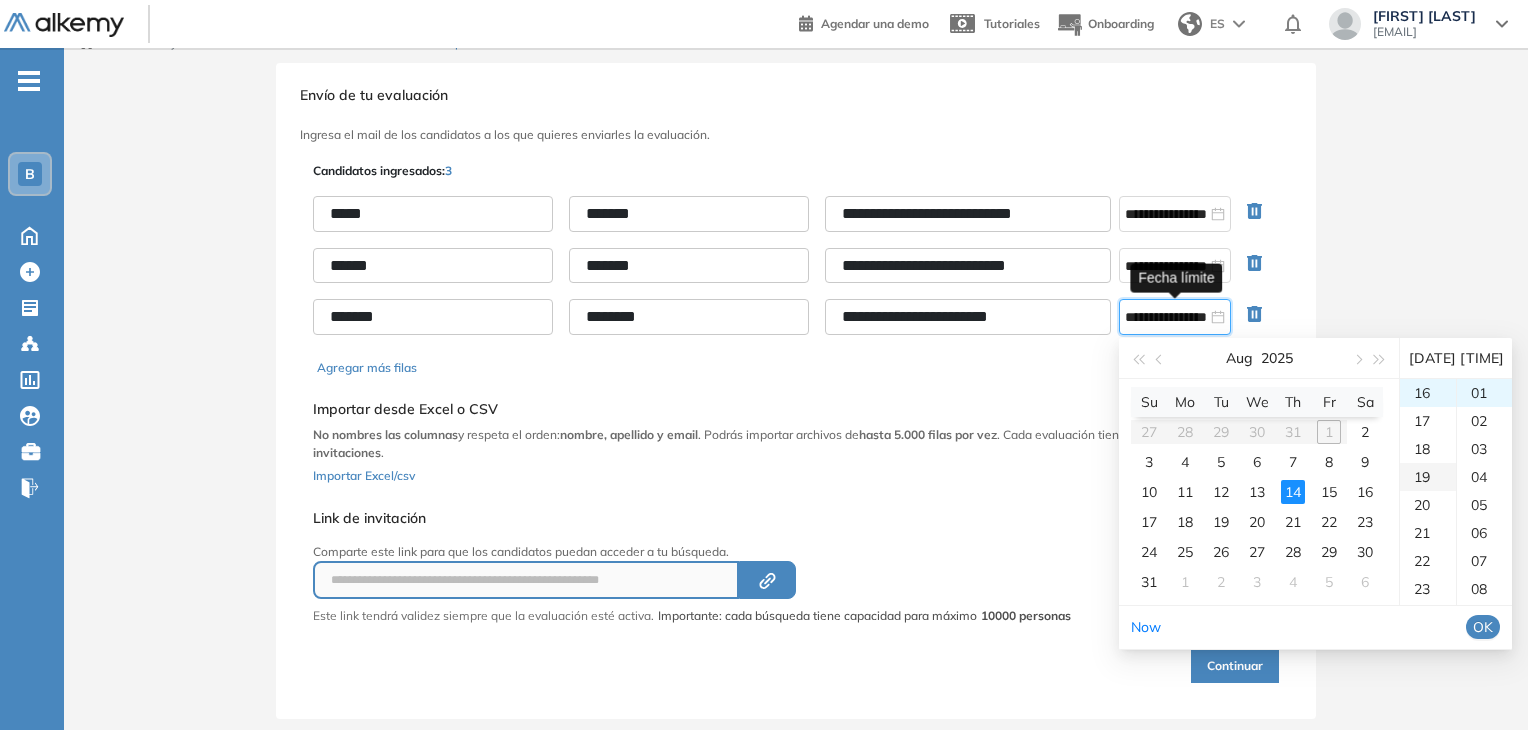 type on "**********" 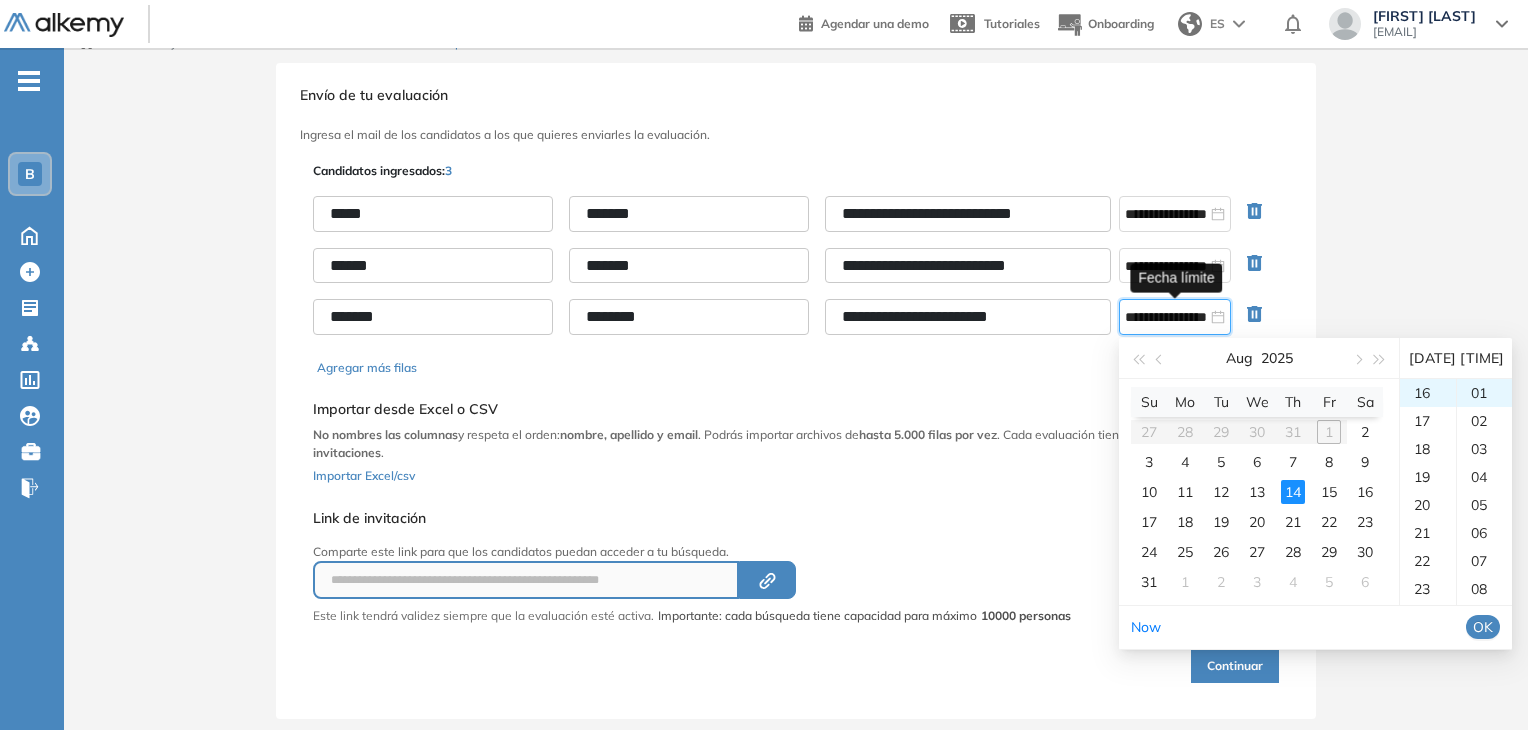 click on "OK" at bounding box center [1483, 627] 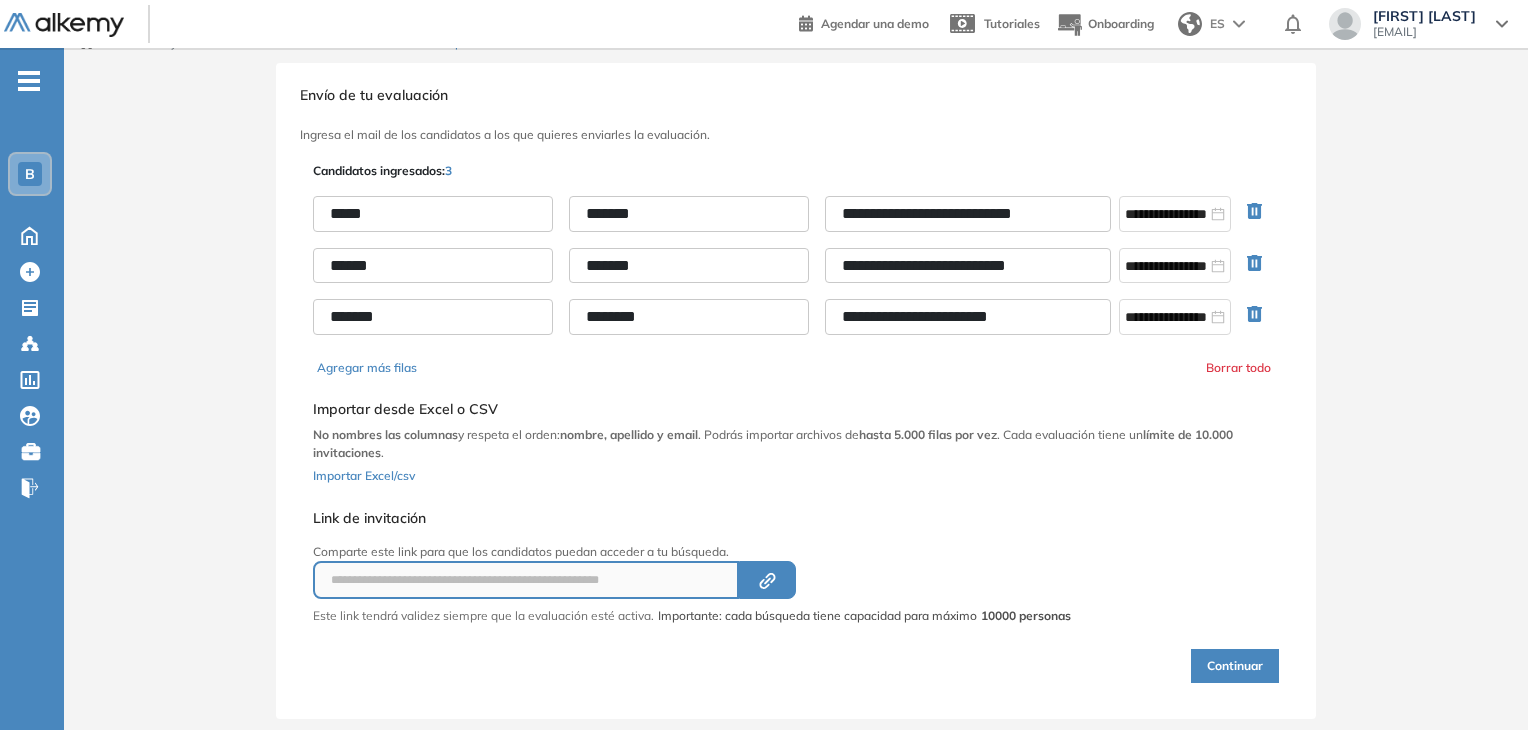 click on "Continuar" at bounding box center (1235, 666) 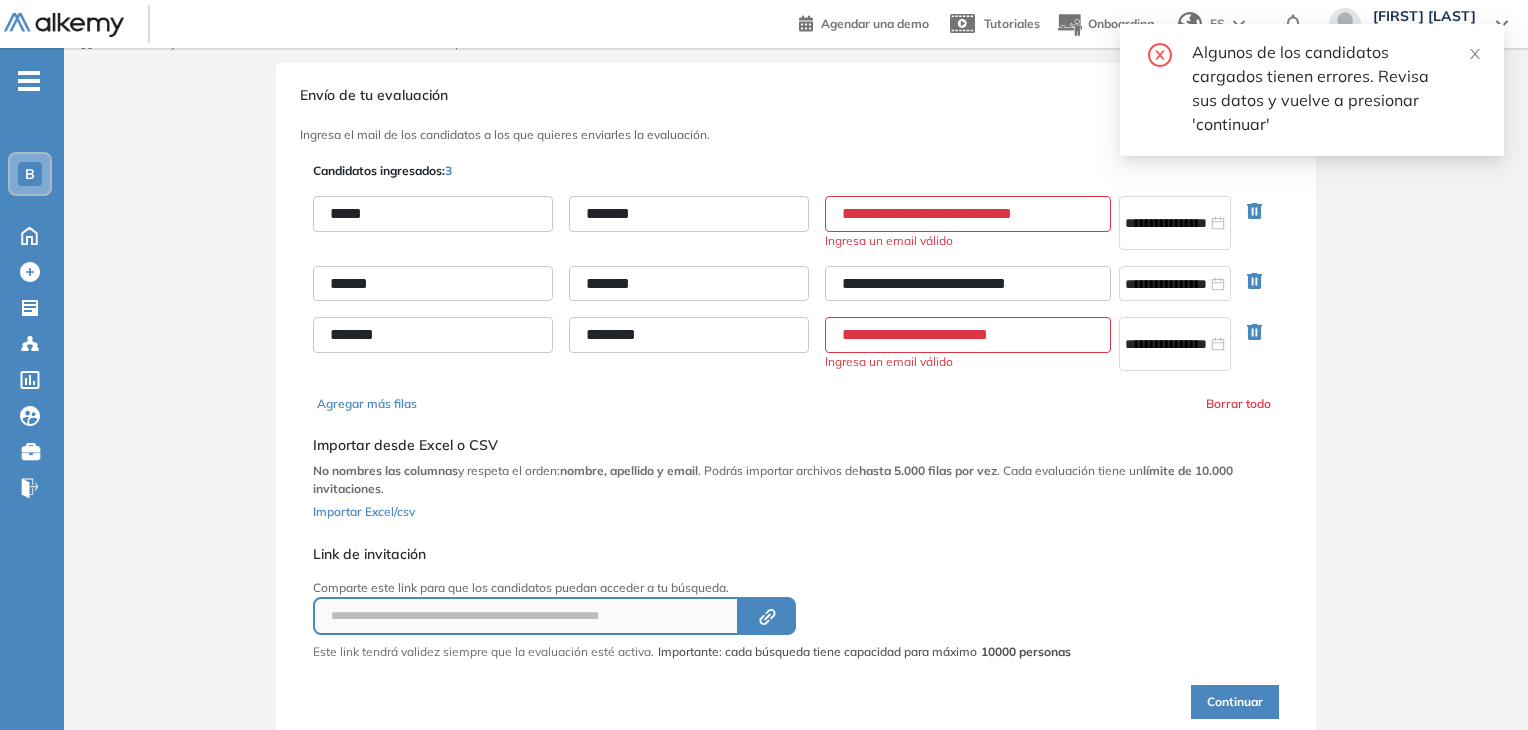 click on "**********" at bounding box center (968, 214) 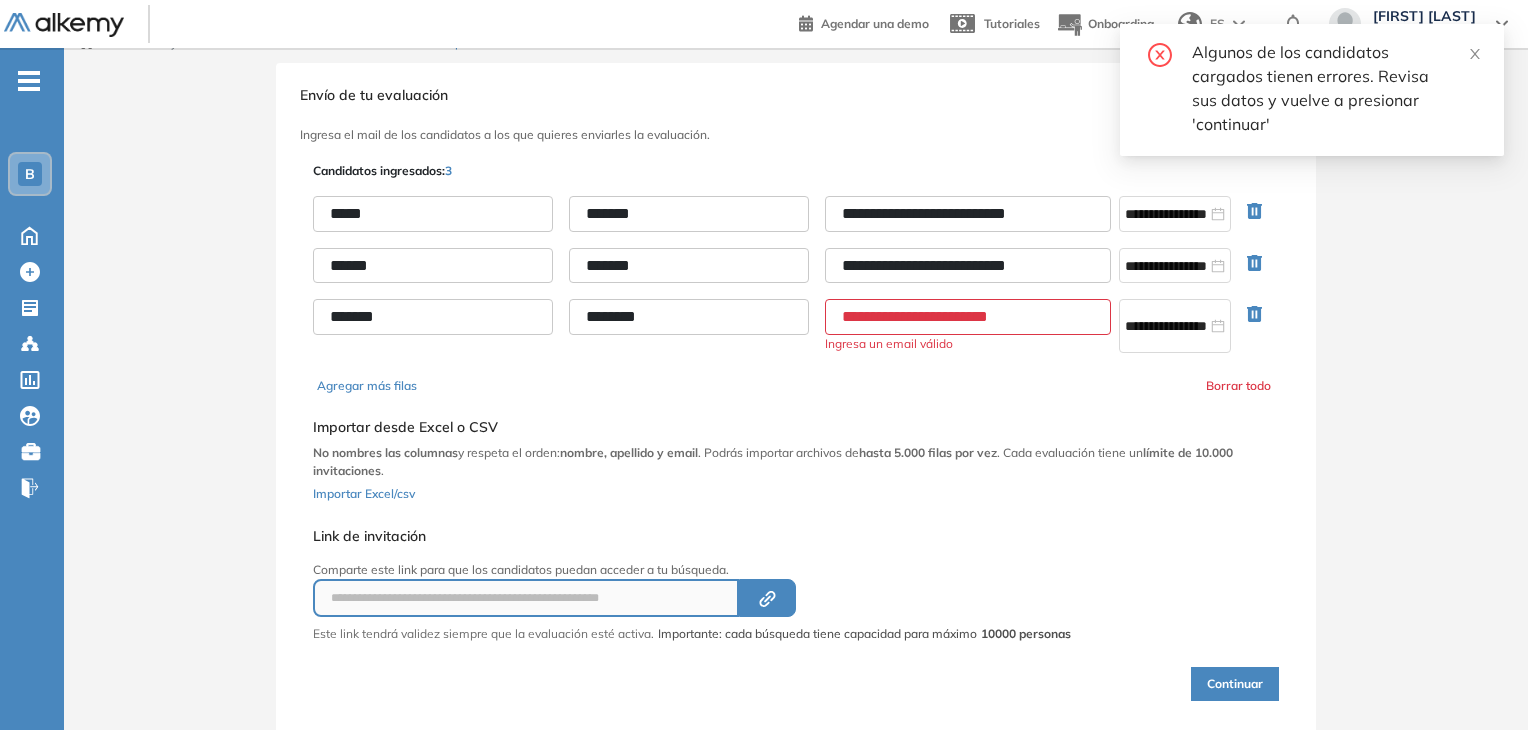 click on "**********" at bounding box center (968, 214) 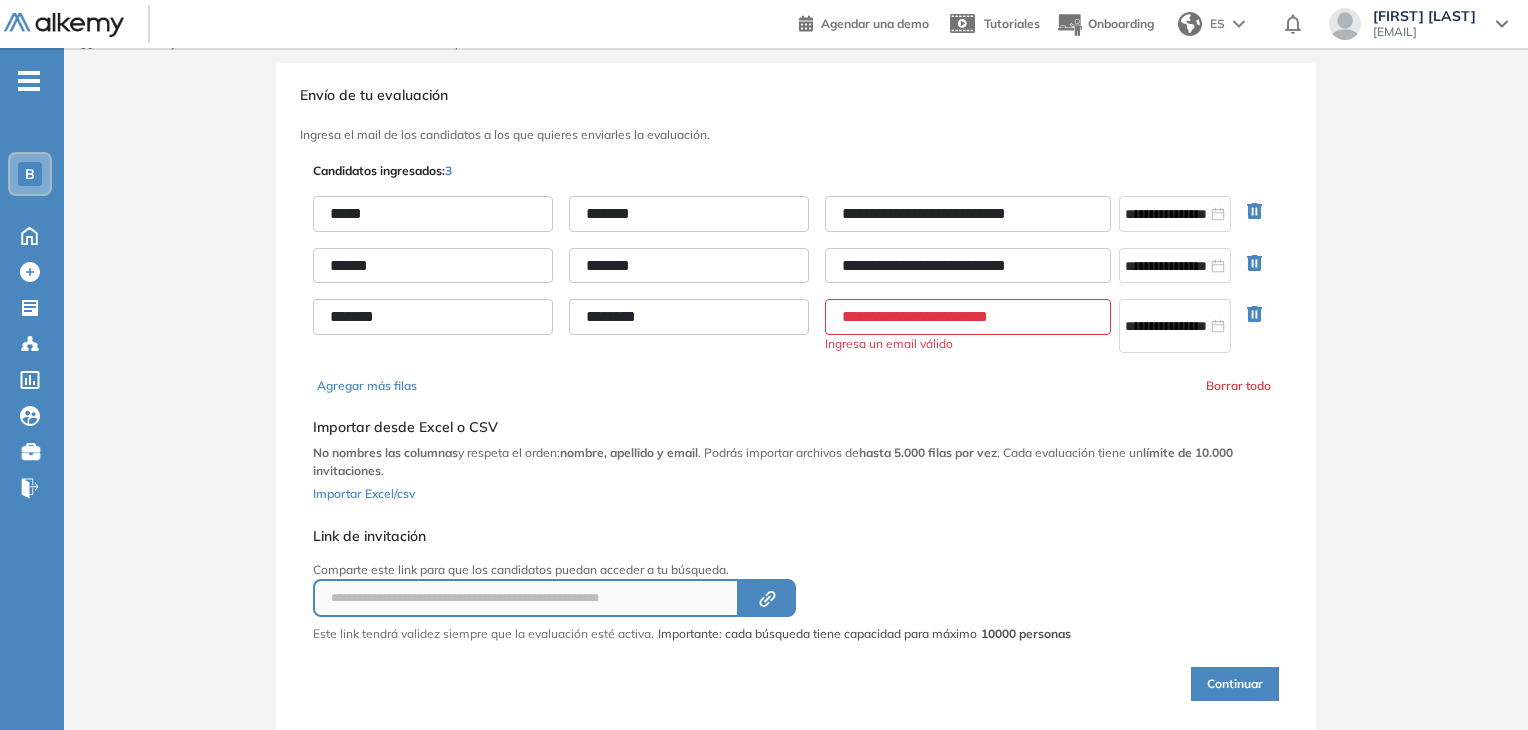 type on "**********" 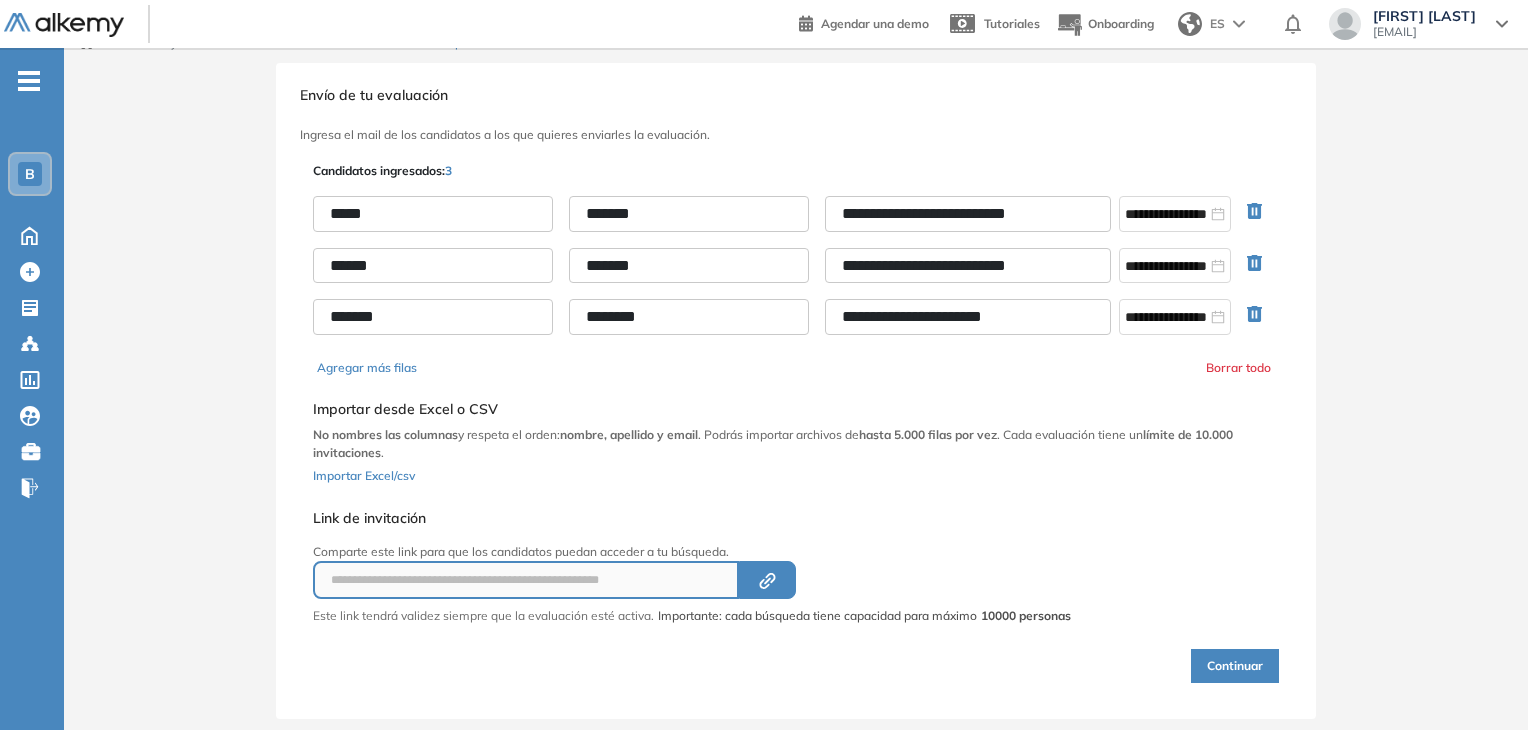 type on "**********" 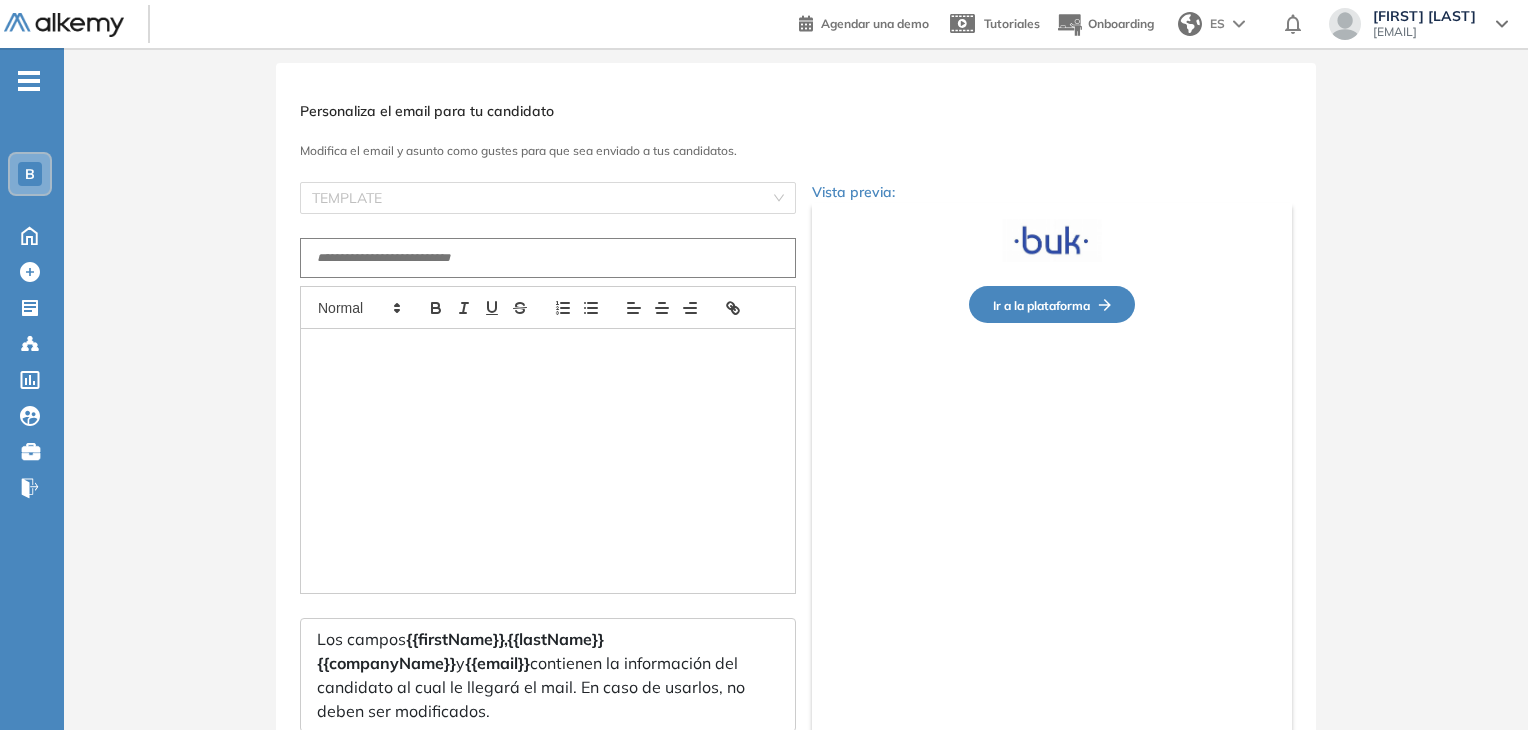 type on "**********" 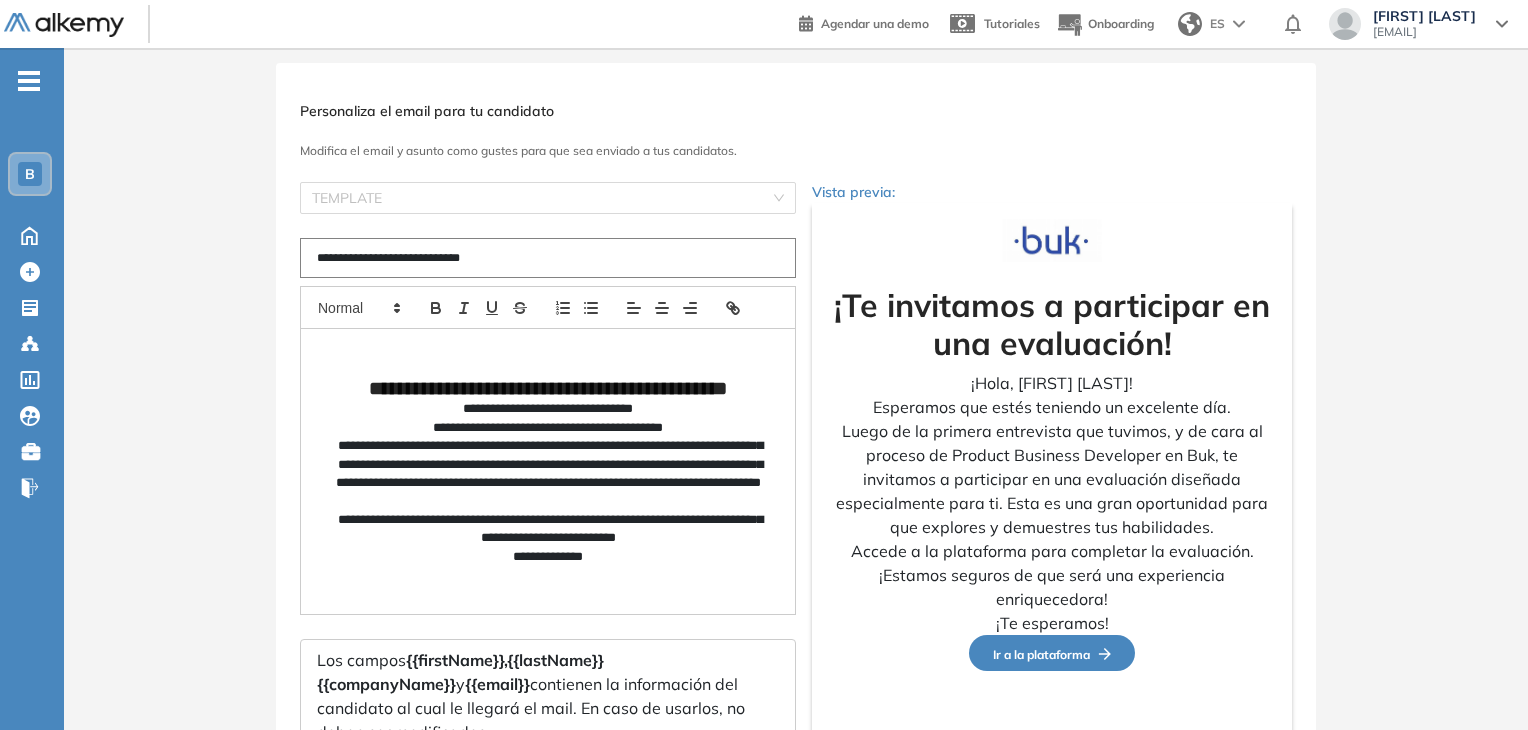 click on "**********" at bounding box center [548, 474] 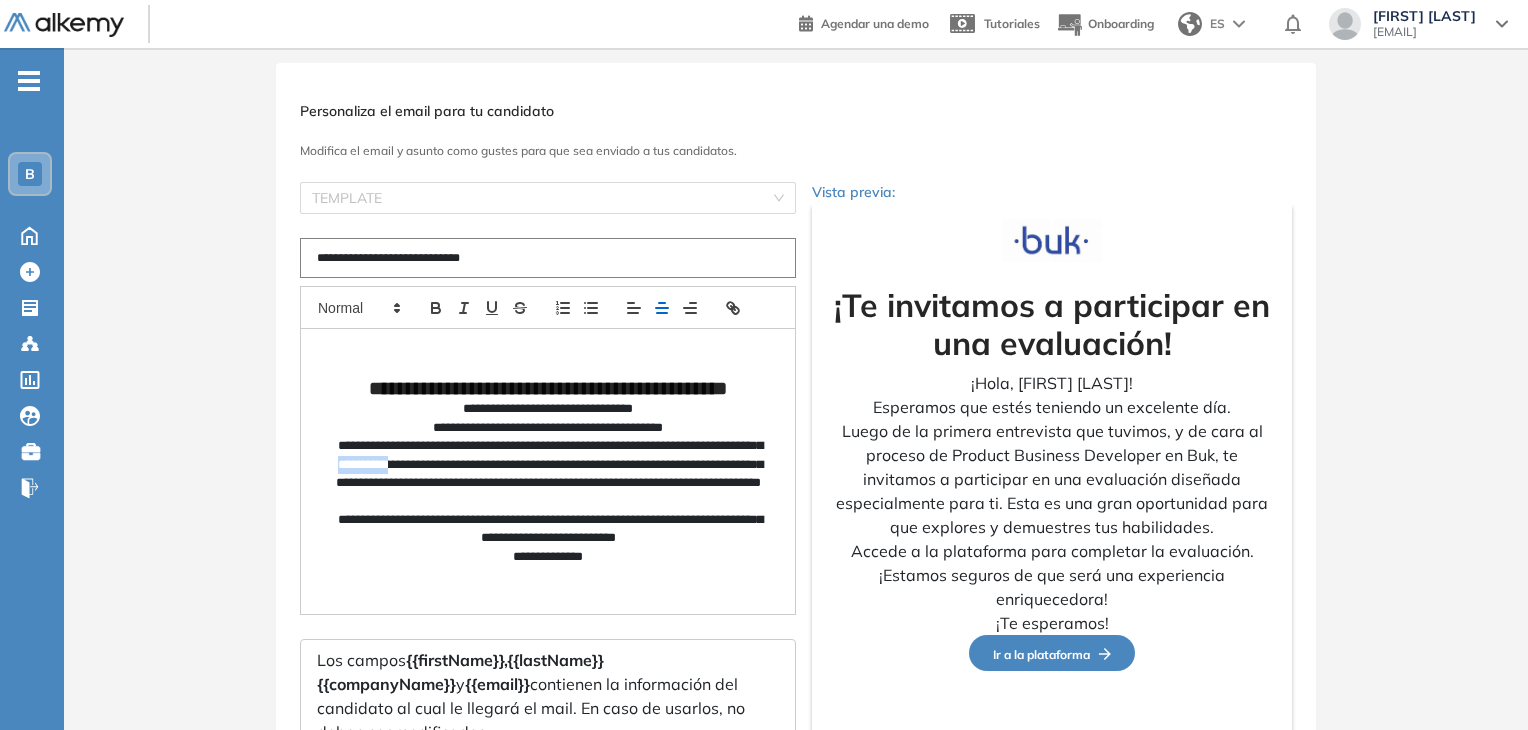 click on "**********" at bounding box center (548, 474) 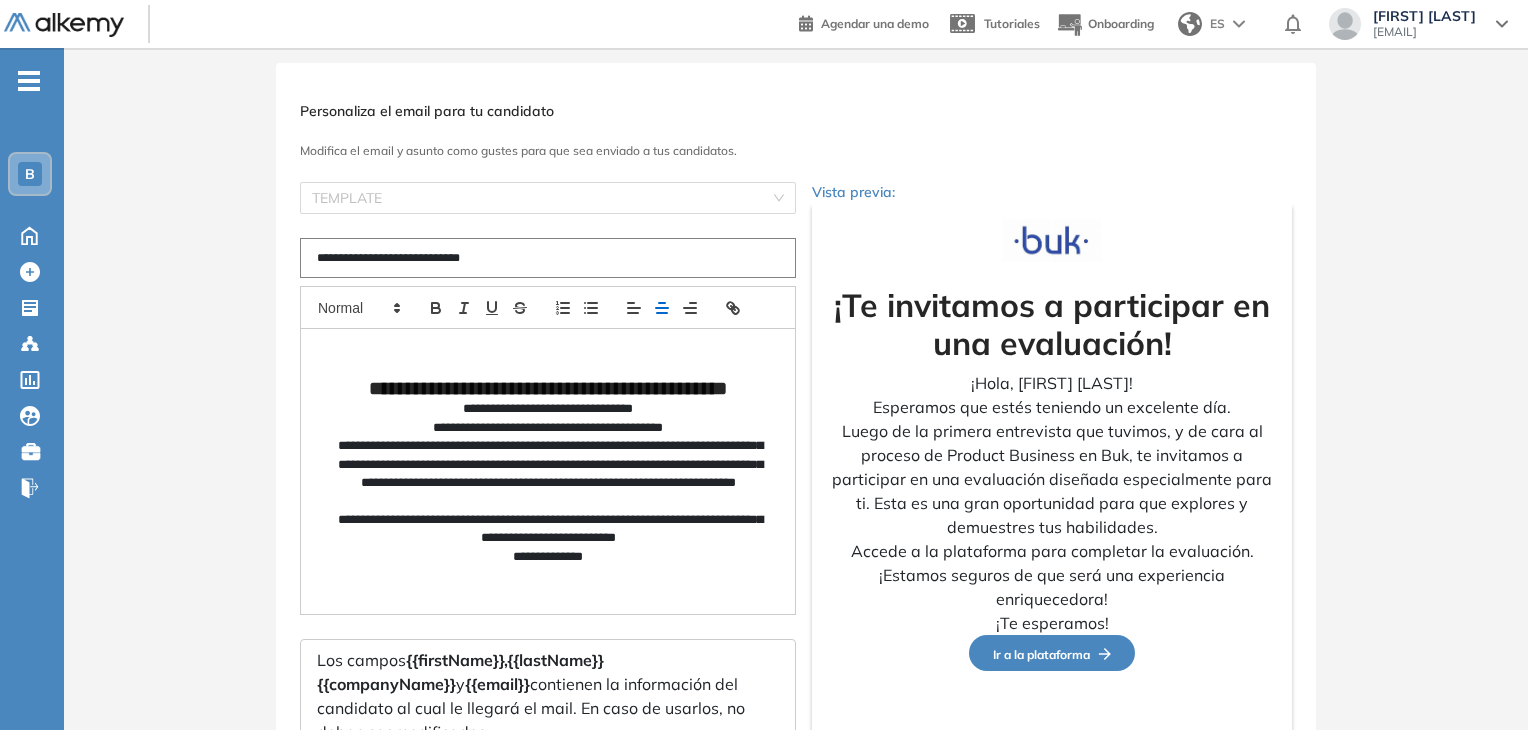 type 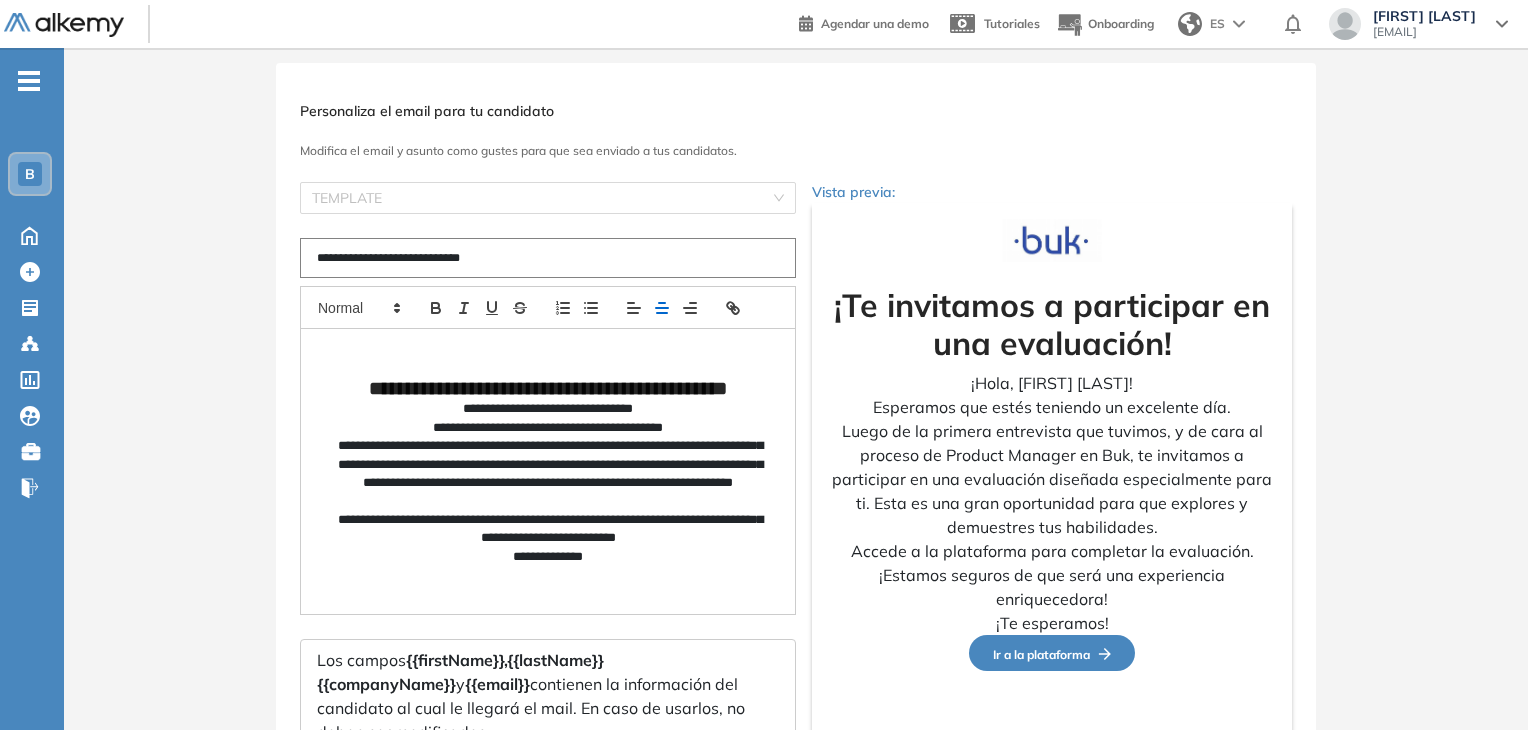 click on "**********" at bounding box center (548, 474) 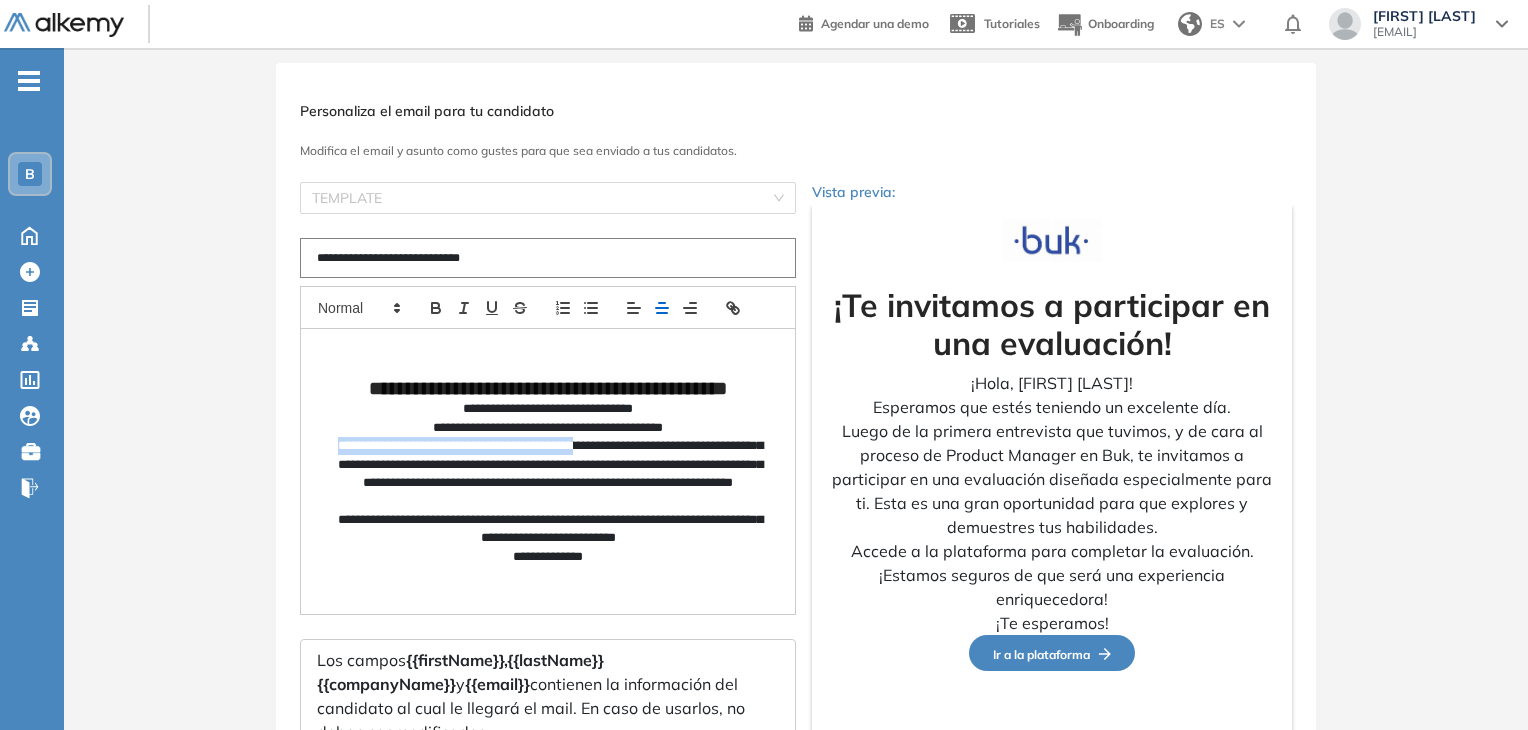 drag, startPoint x: 625, startPoint y: 445, endPoint x: 339, endPoint y: 442, distance: 286.01575 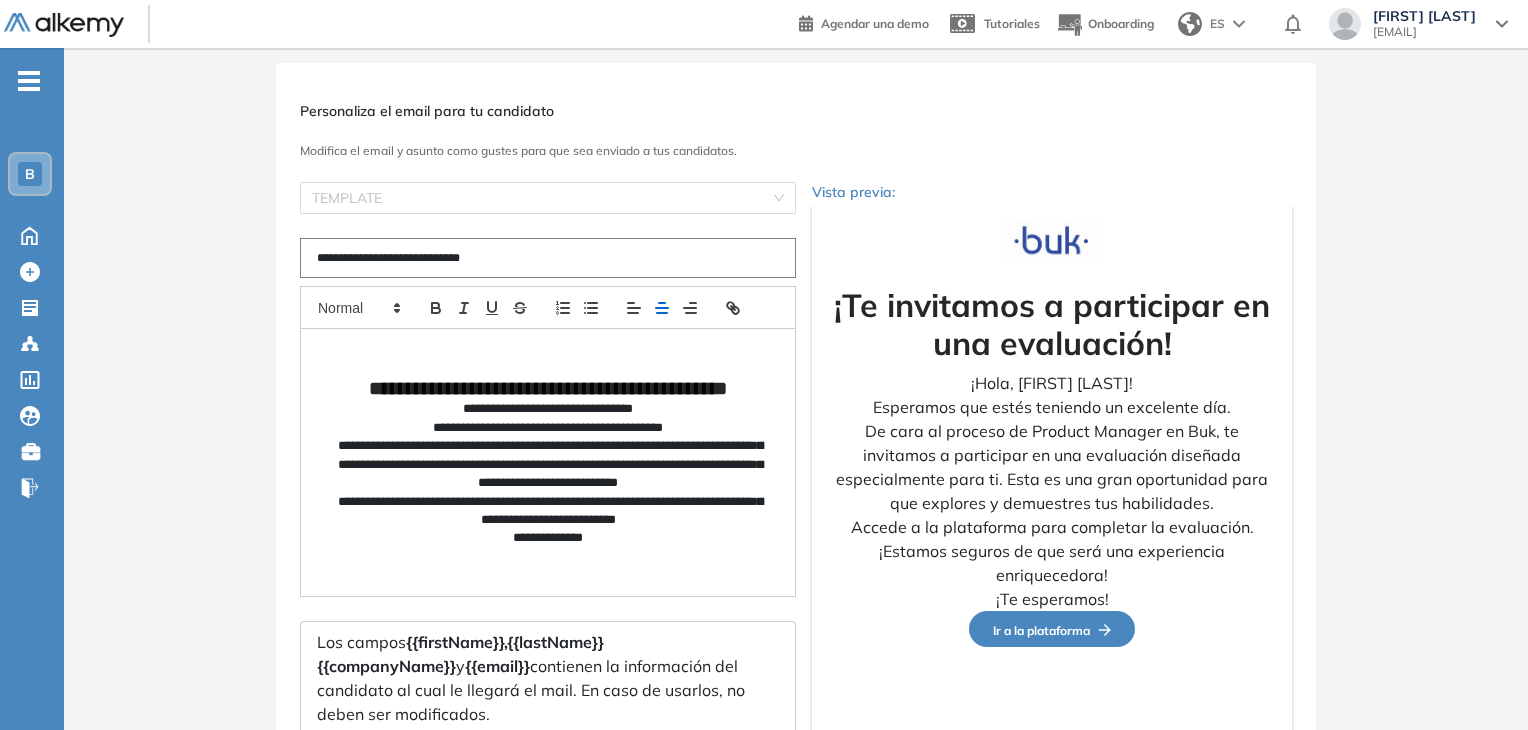 scroll, scrollTop: 172, scrollLeft: 0, axis: vertical 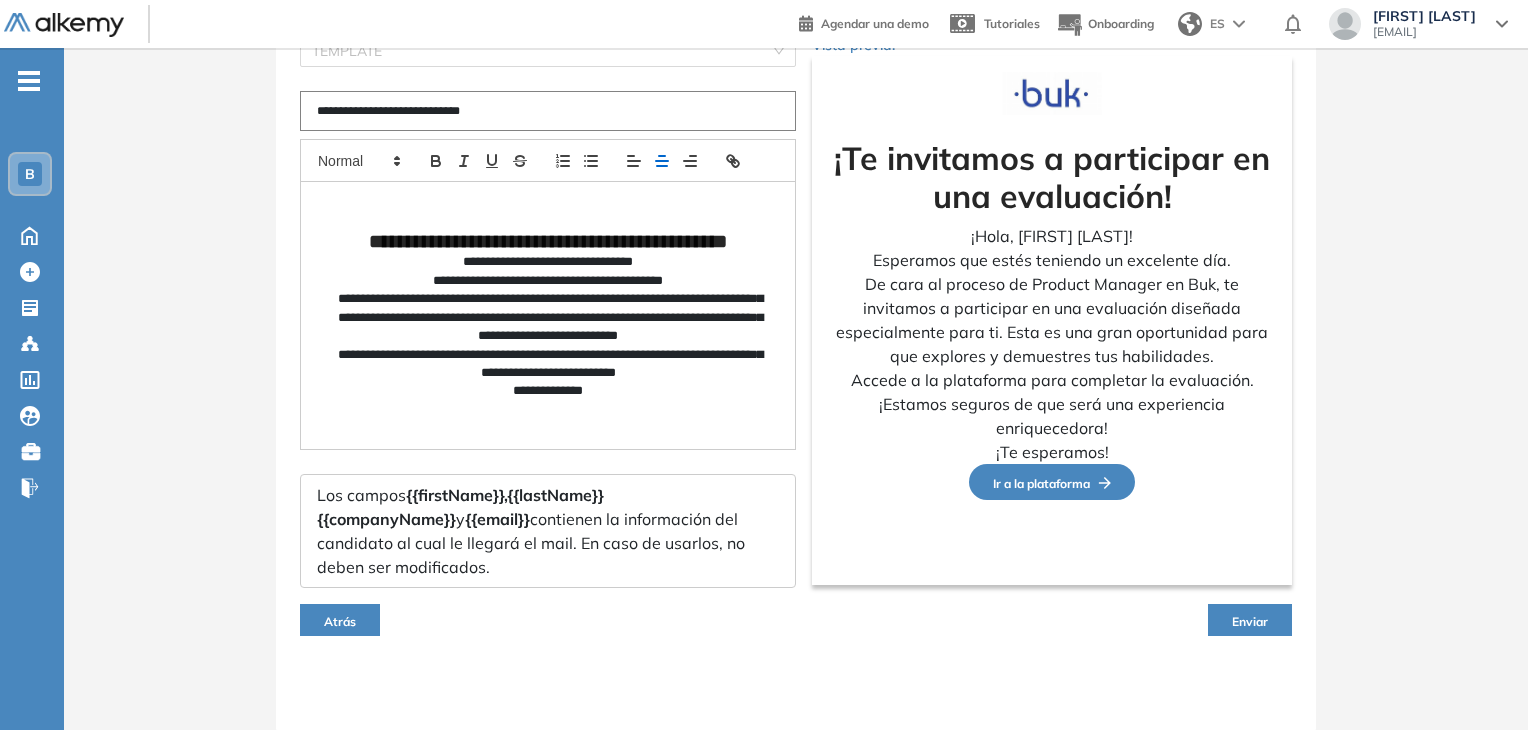 click on "Enviar" at bounding box center (1250, 620) 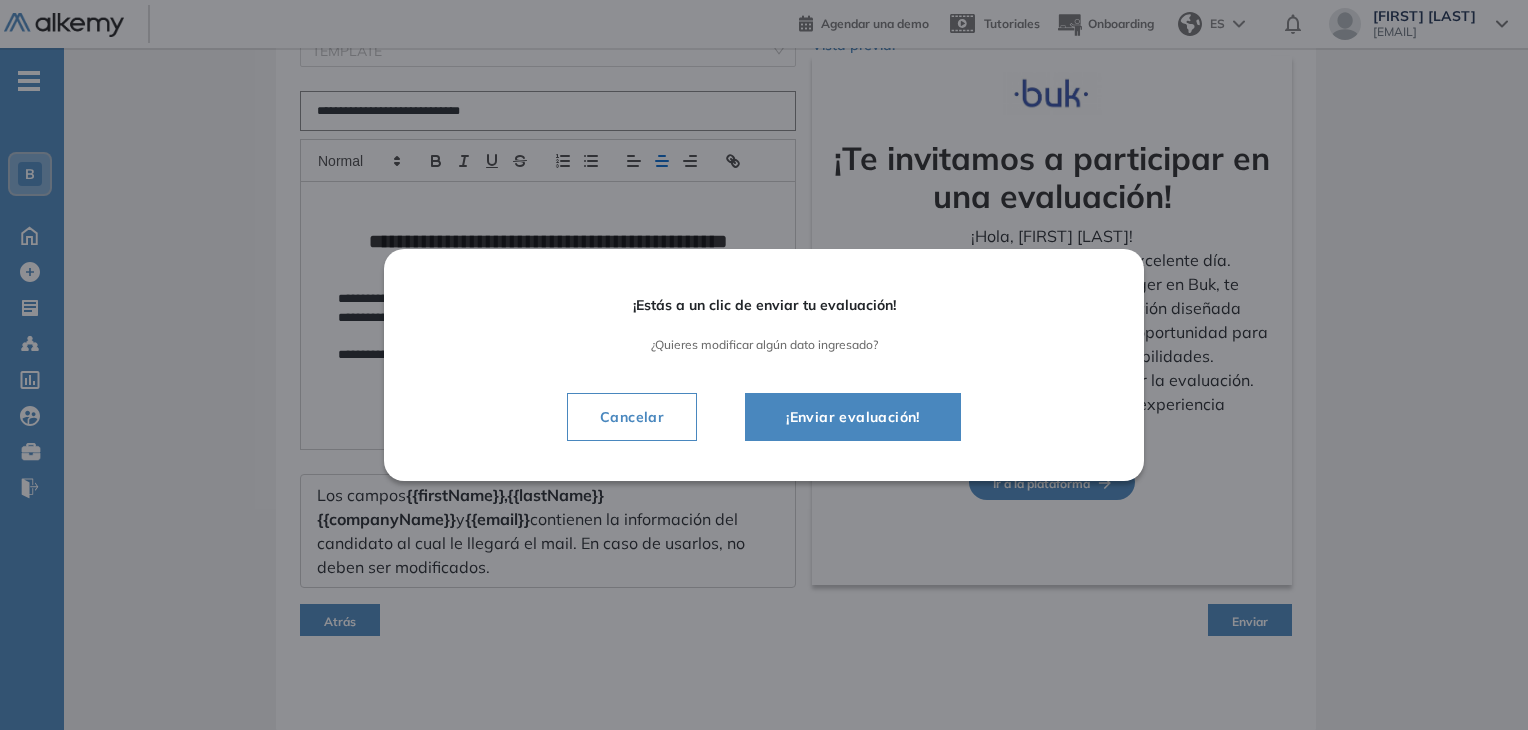 click on "¡Enviar evaluación!" at bounding box center [853, 417] 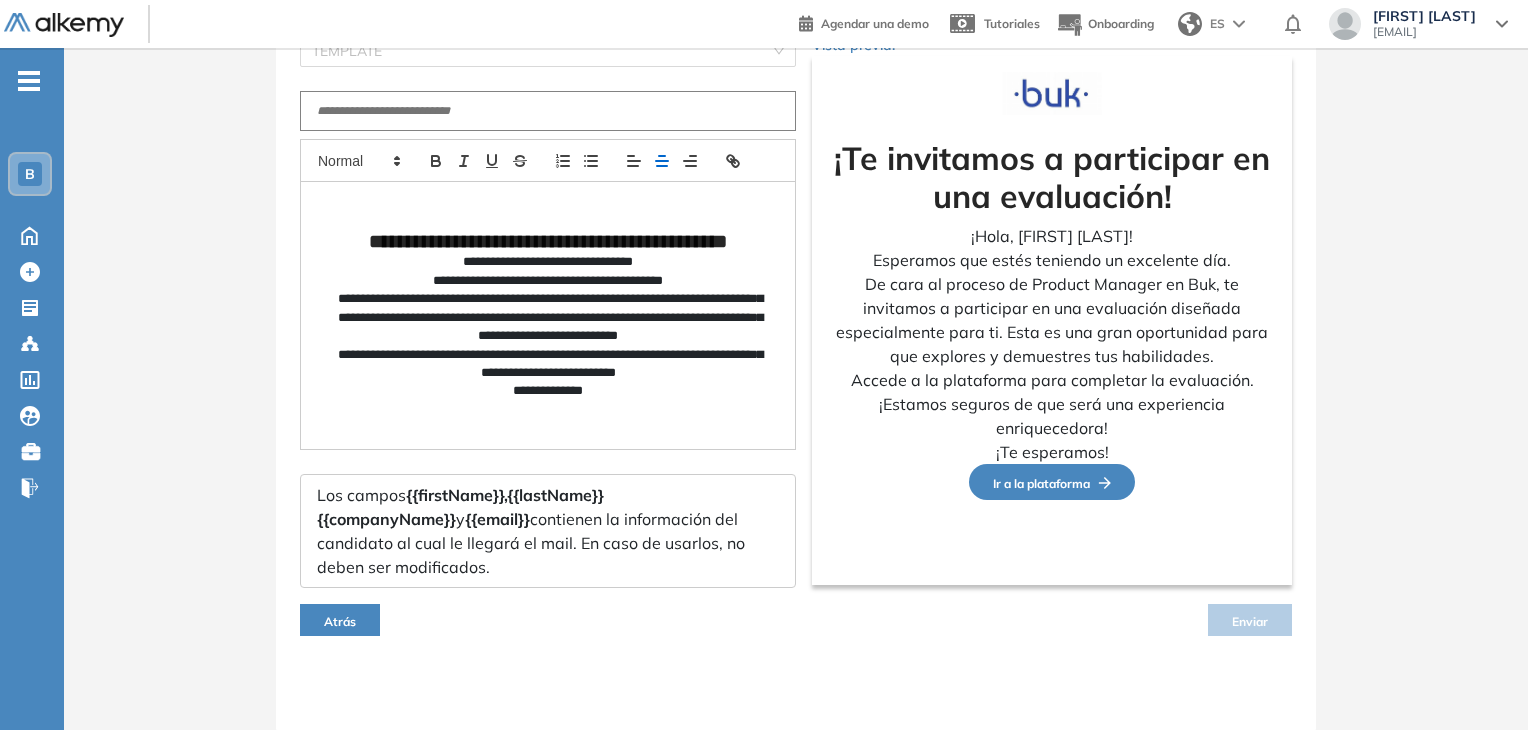 scroll, scrollTop: 152, scrollLeft: 0, axis: vertical 